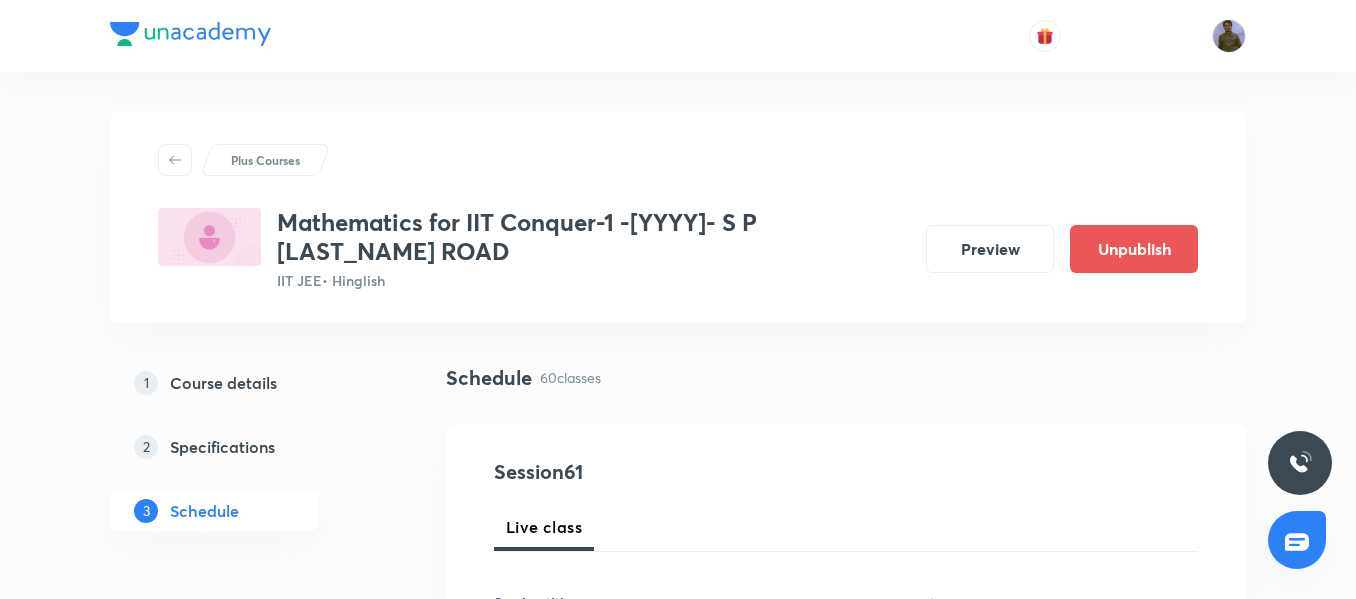 scroll, scrollTop: 0, scrollLeft: 0, axis: both 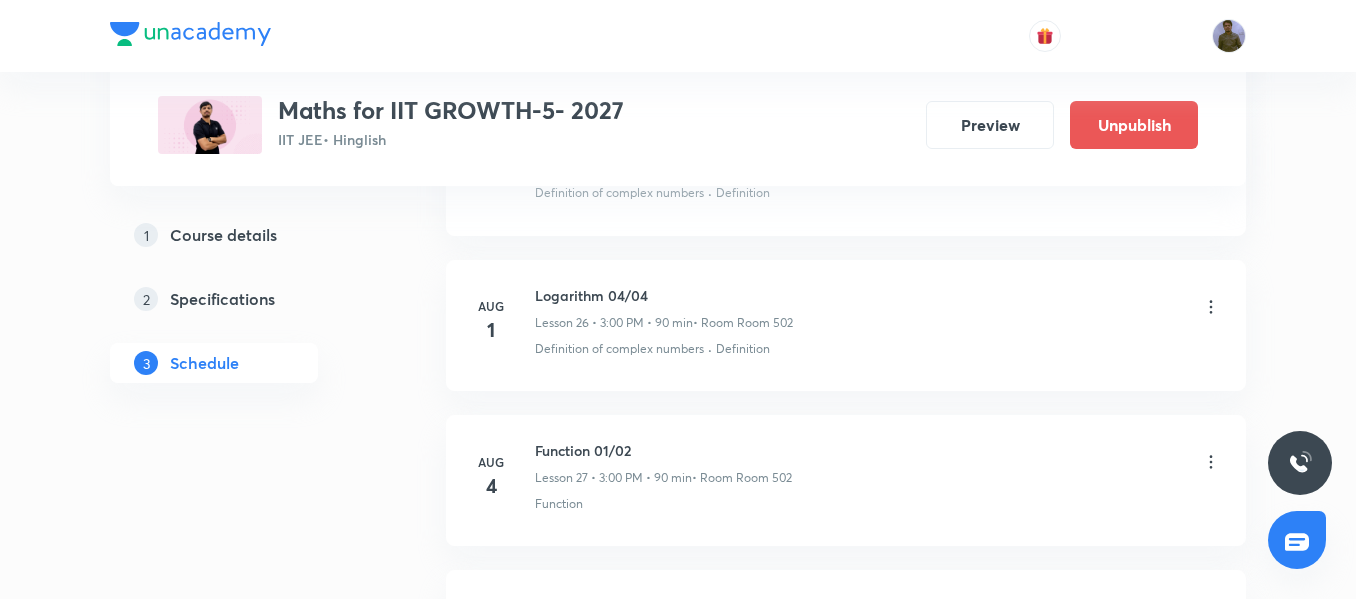 click on "Logarithm 04/04" at bounding box center [664, 295] 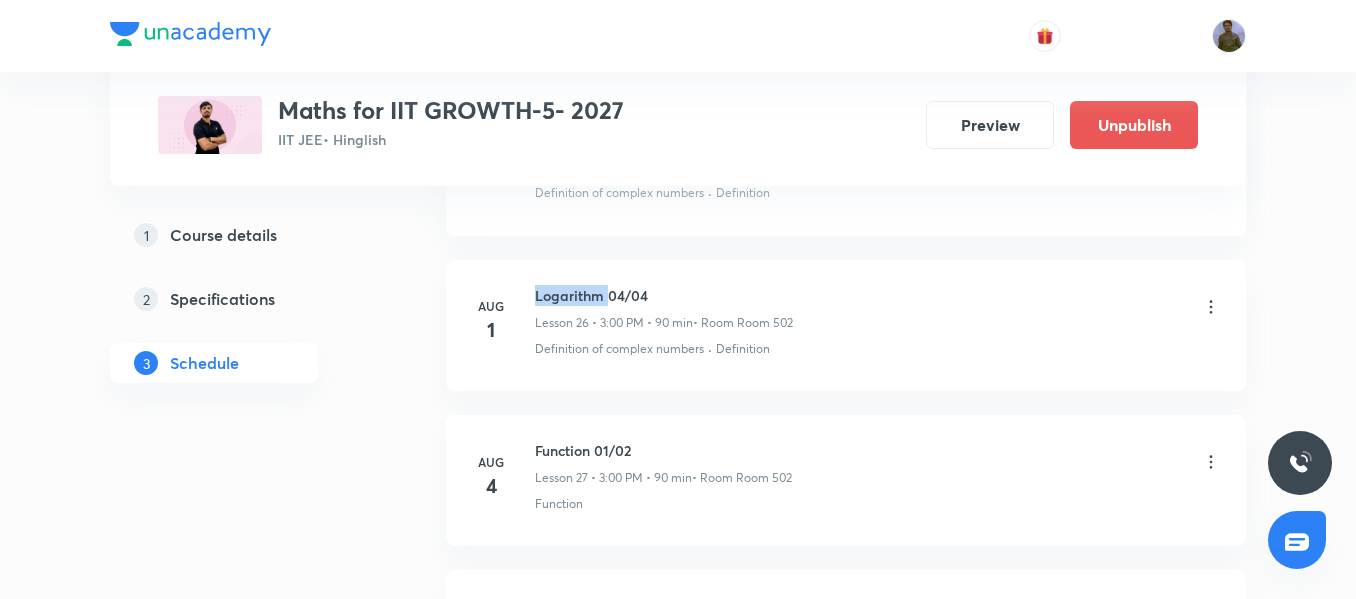 click on "Logarithm 04/04" at bounding box center [664, 295] 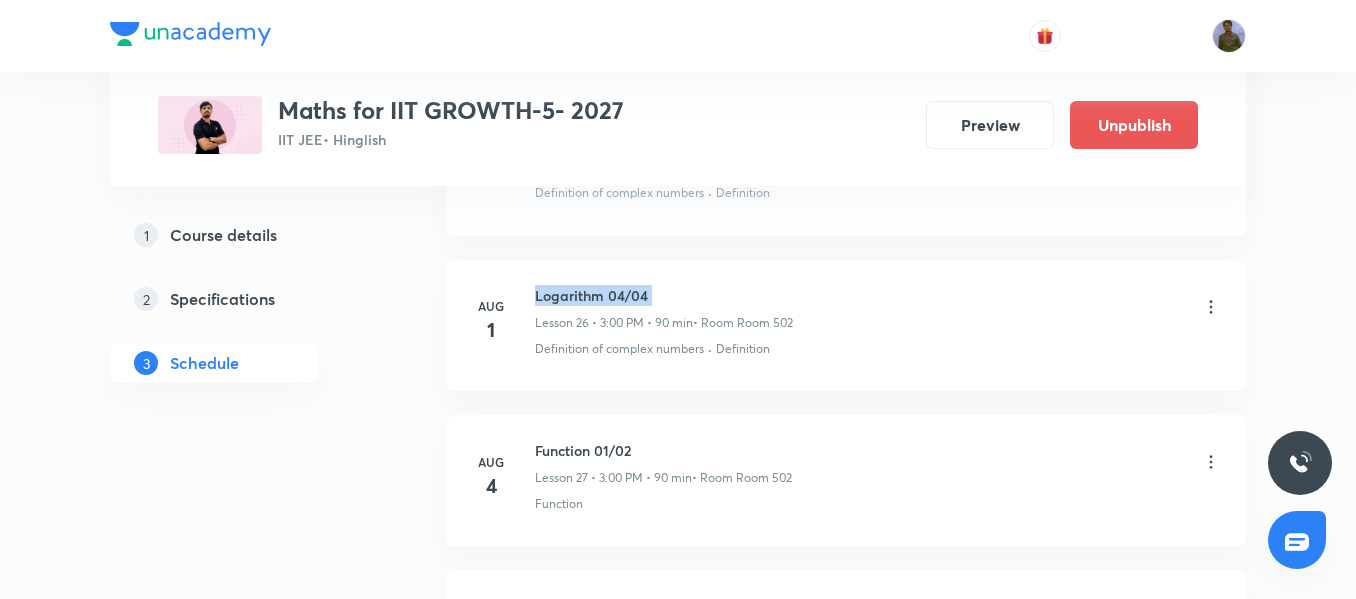 click on "Logarithm 04/04" at bounding box center (664, 295) 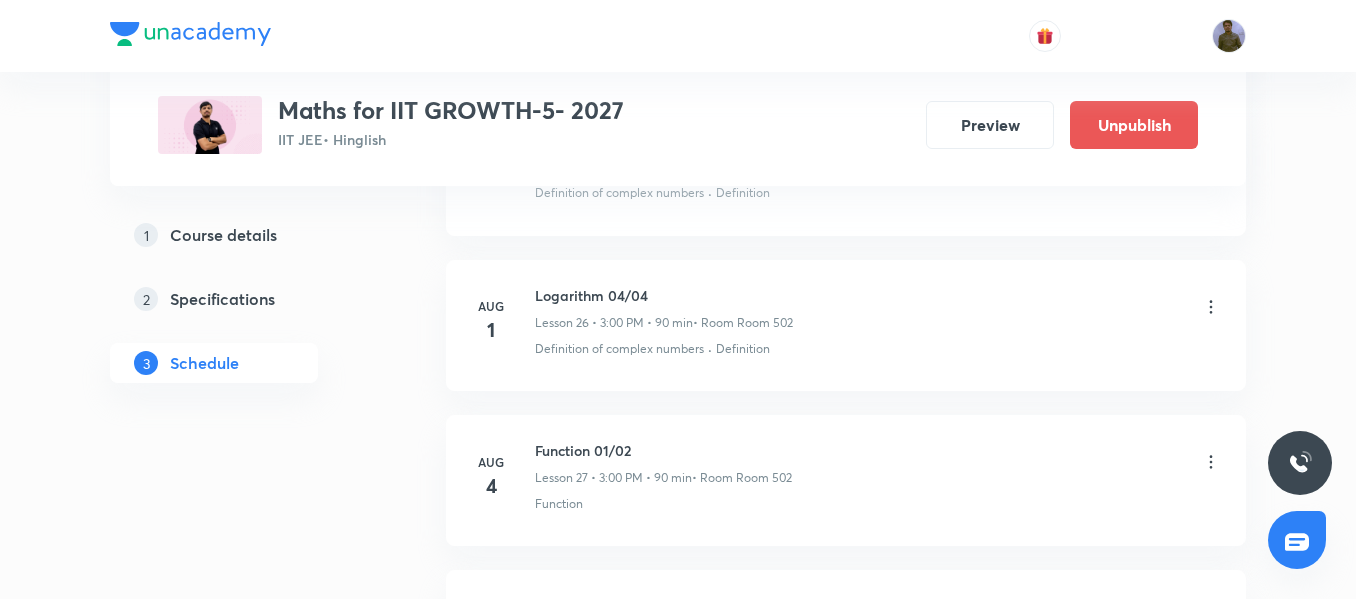 click on "Definition" at bounding box center (743, 349) 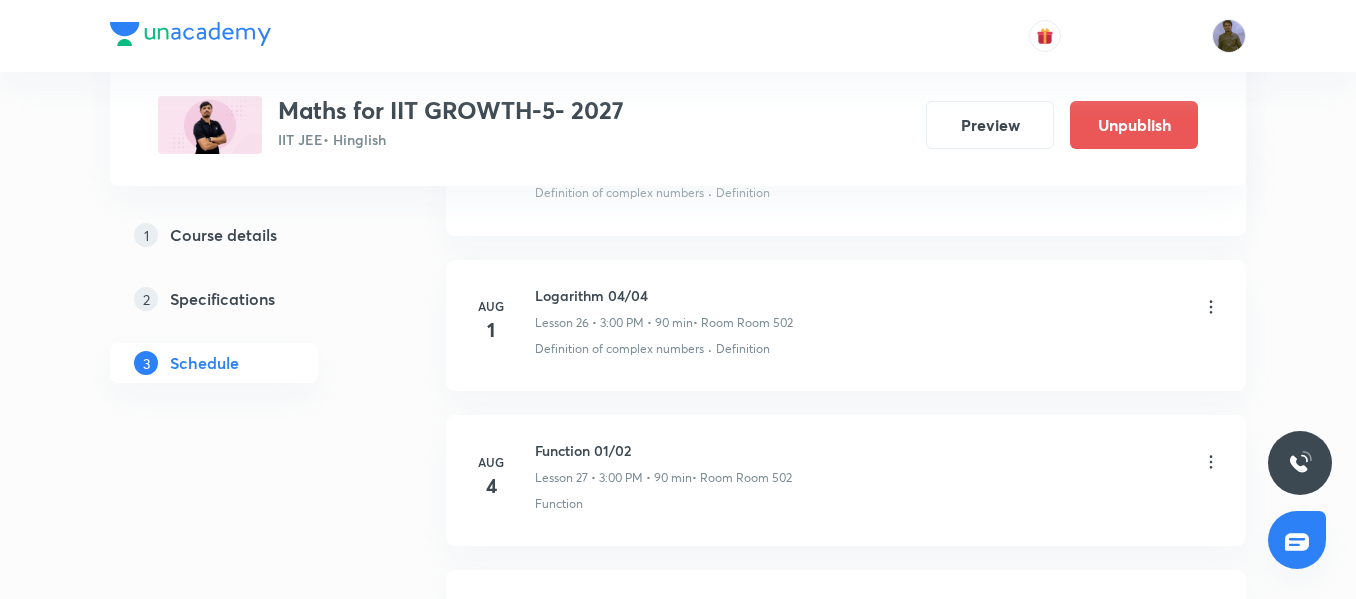 click 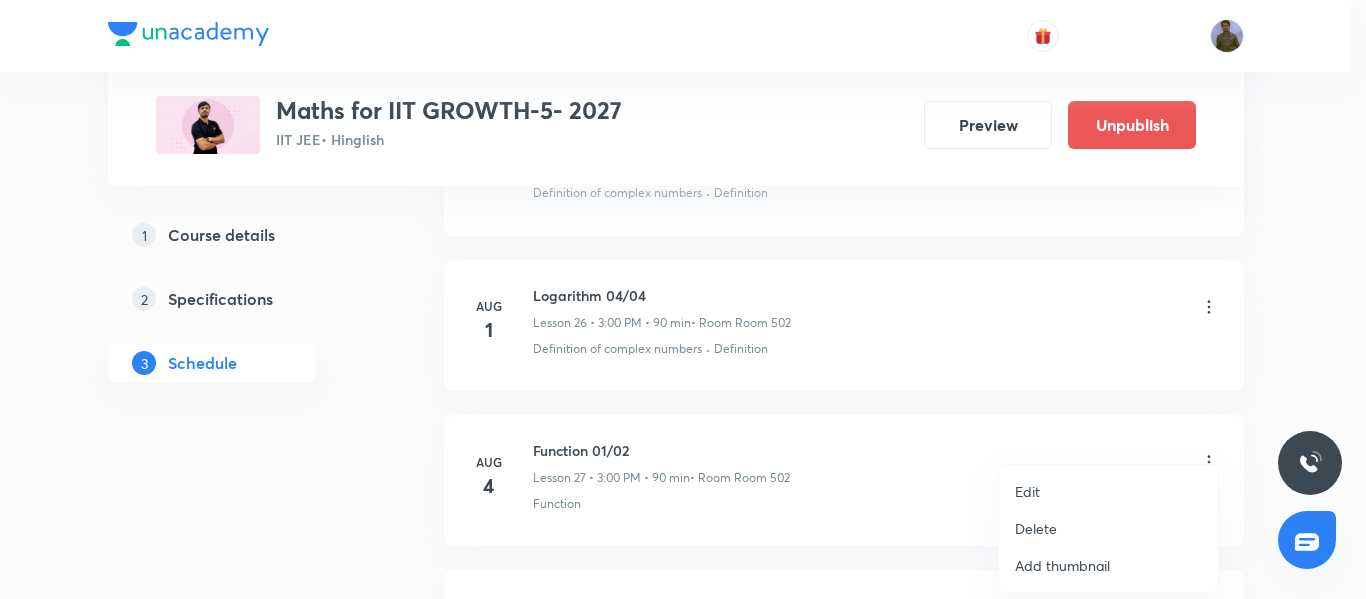 click on "Edit" at bounding box center [1108, 491] 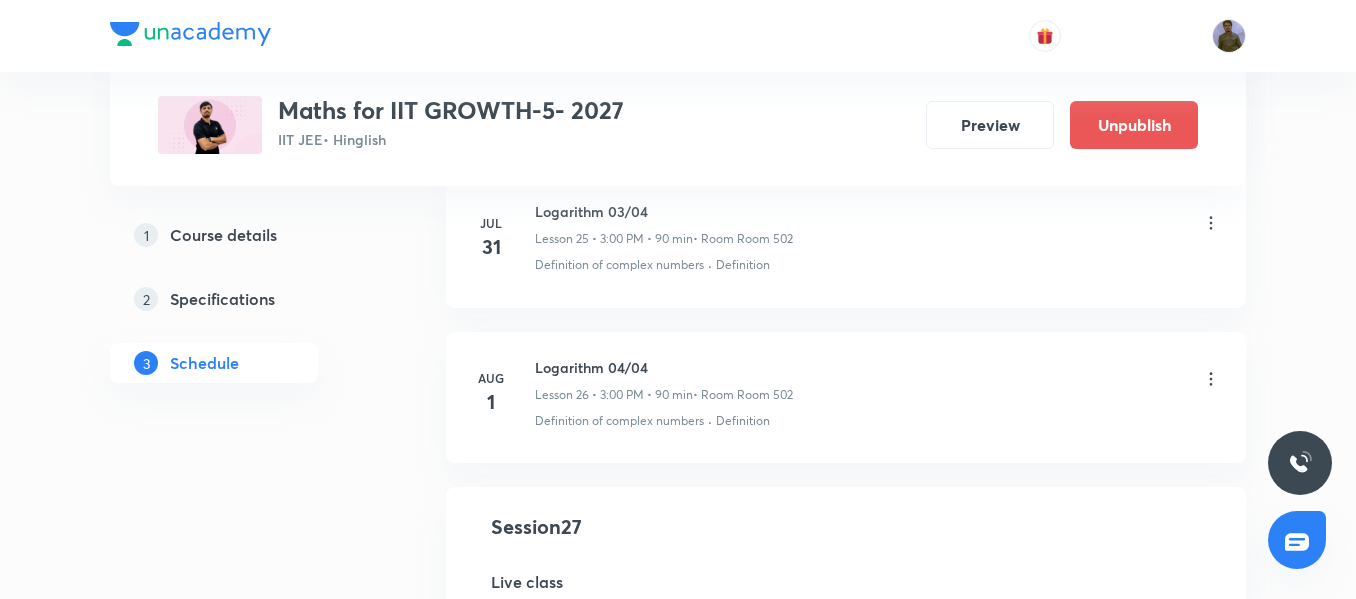 scroll, scrollTop: 3957, scrollLeft: 0, axis: vertical 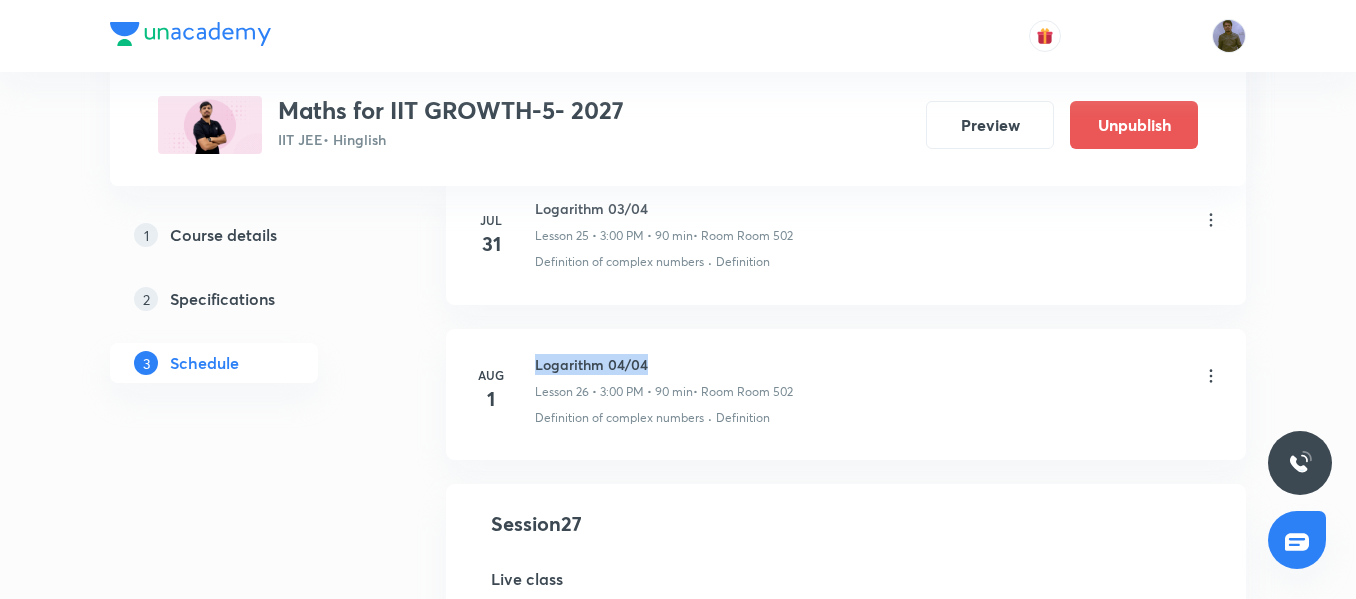 drag, startPoint x: 662, startPoint y: 357, endPoint x: 535, endPoint y: 367, distance: 127.39309 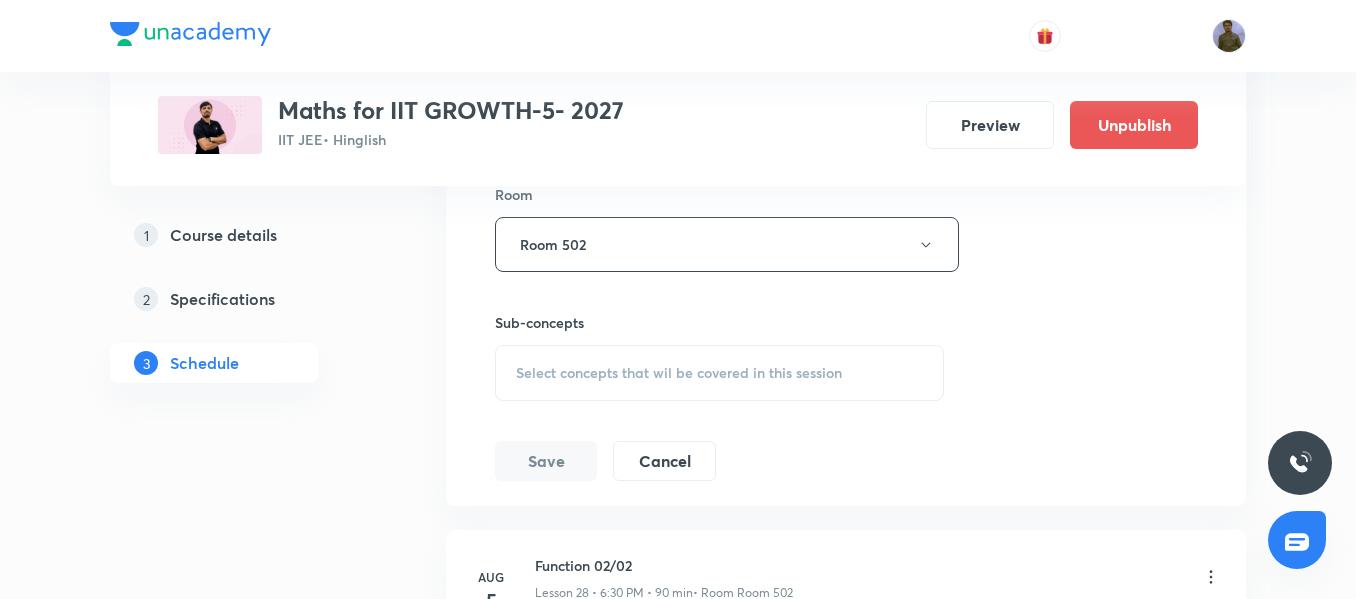 scroll, scrollTop: 4957, scrollLeft: 0, axis: vertical 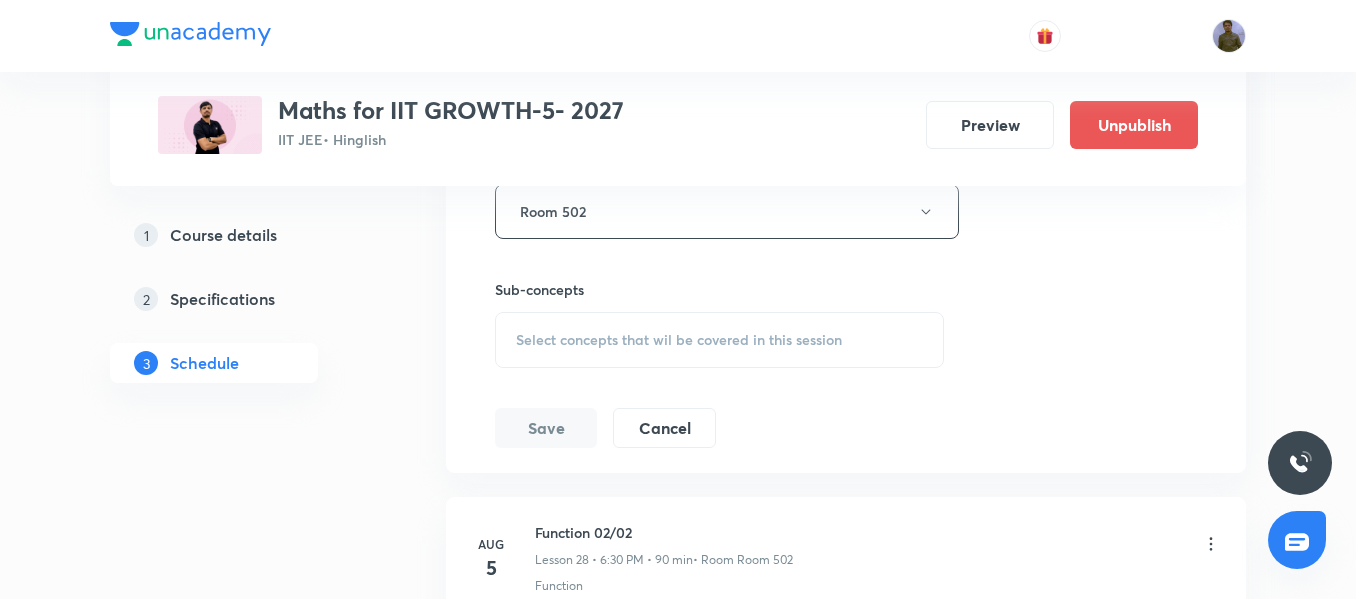 click on "Select concepts that wil be covered in this session" at bounding box center (719, 340) 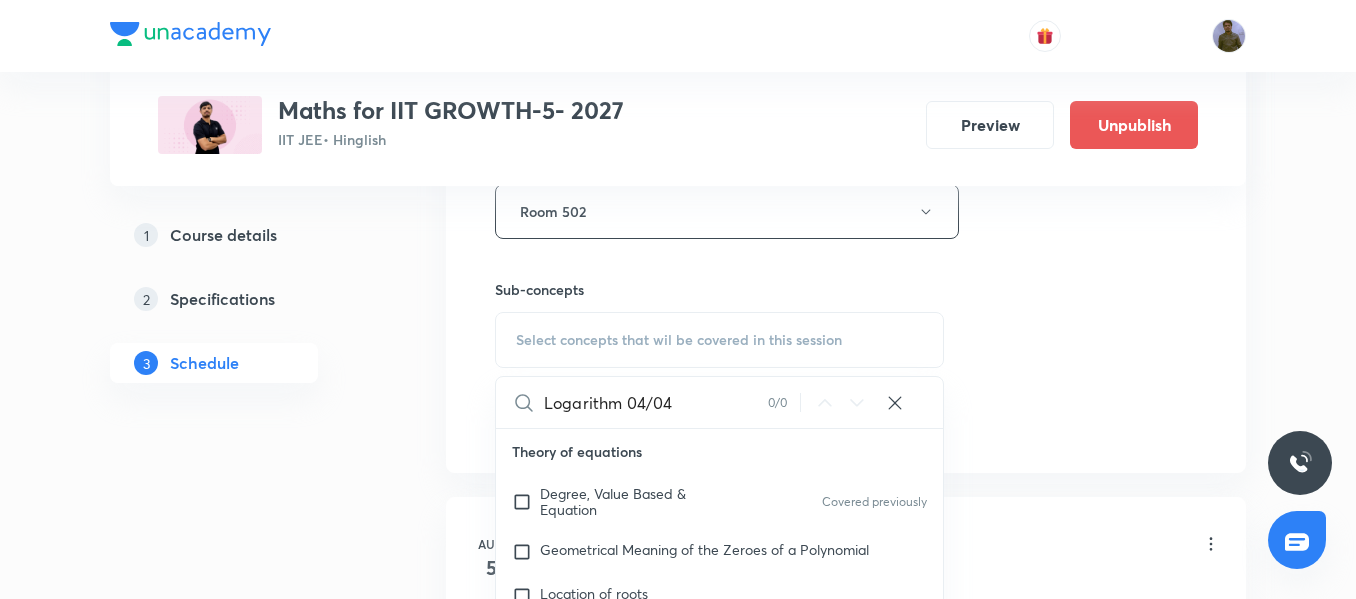 drag, startPoint x: 631, startPoint y: 402, endPoint x: 704, endPoint y: 419, distance: 74.953316 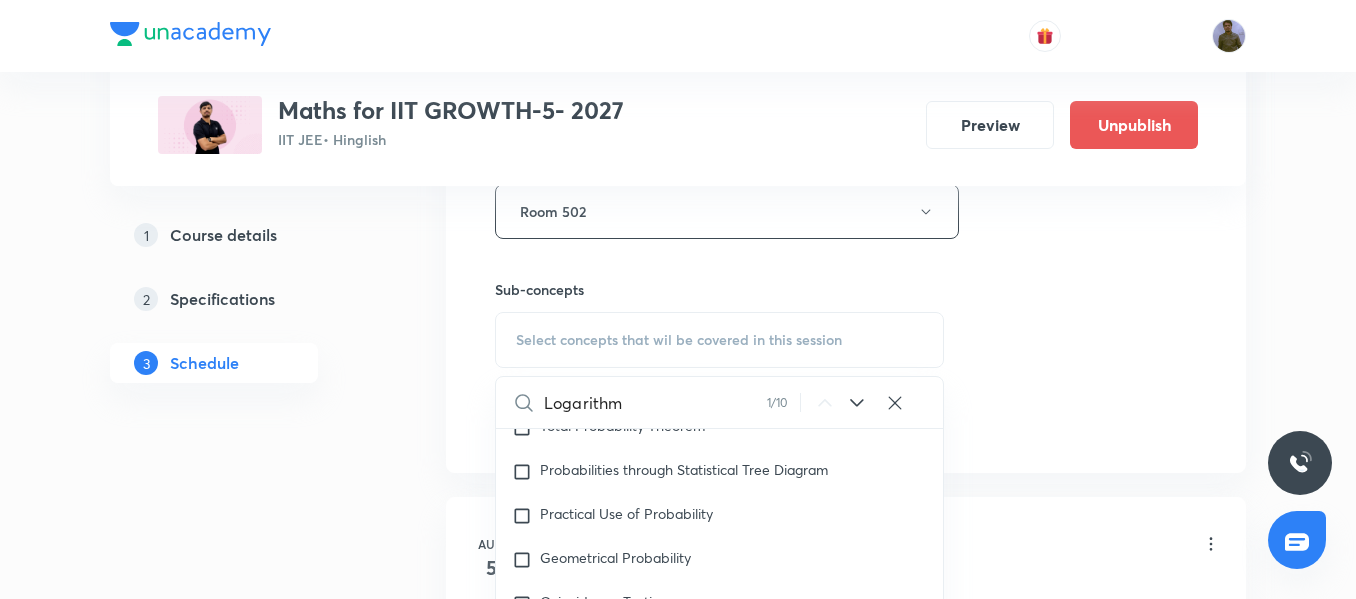 scroll, scrollTop: 6300, scrollLeft: 0, axis: vertical 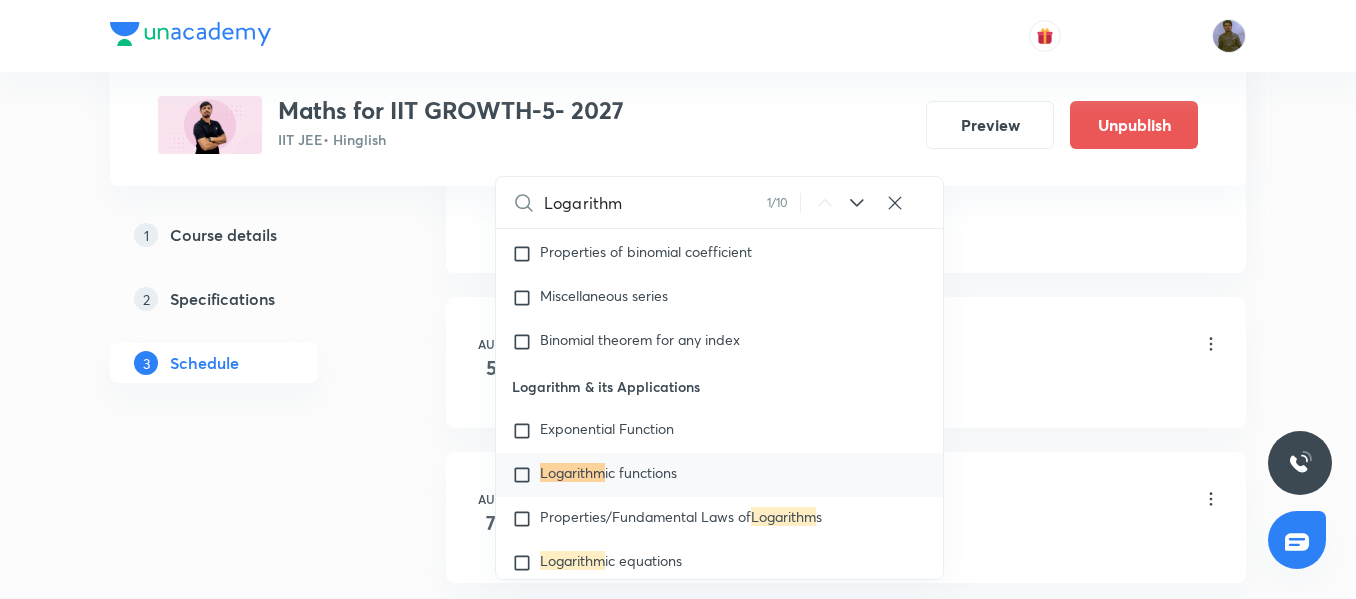 type on "Logarithm" 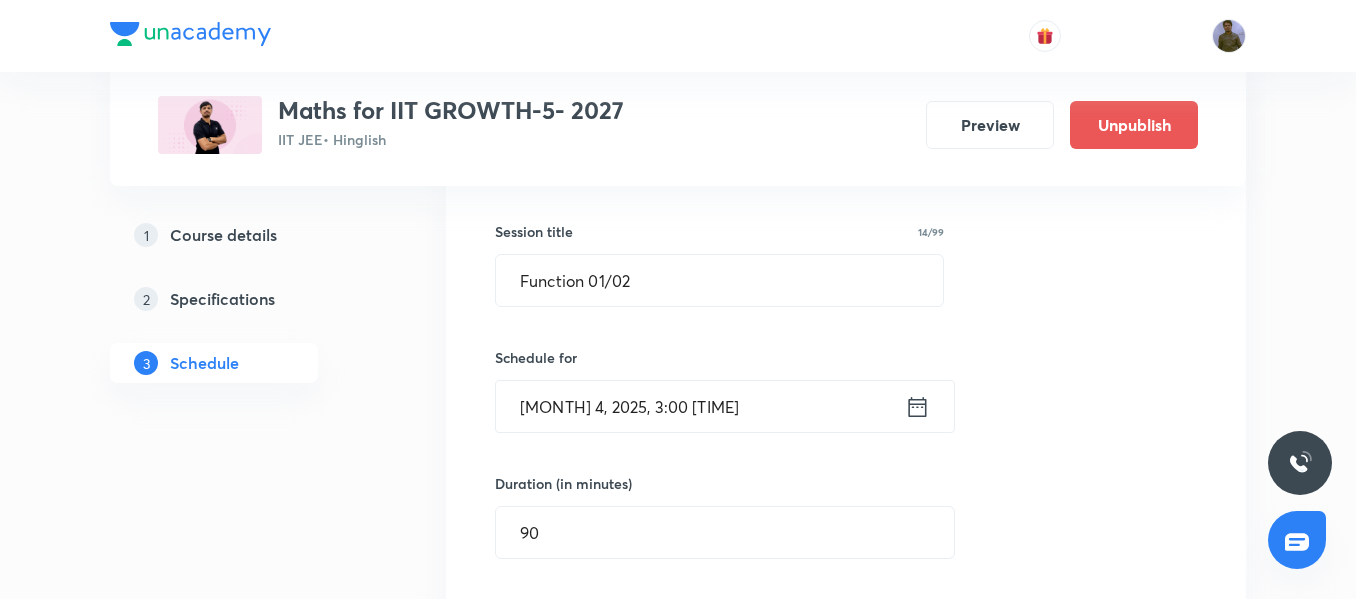 scroll, scrollTop: 4357, scrollLeft: 0, axis: vertical 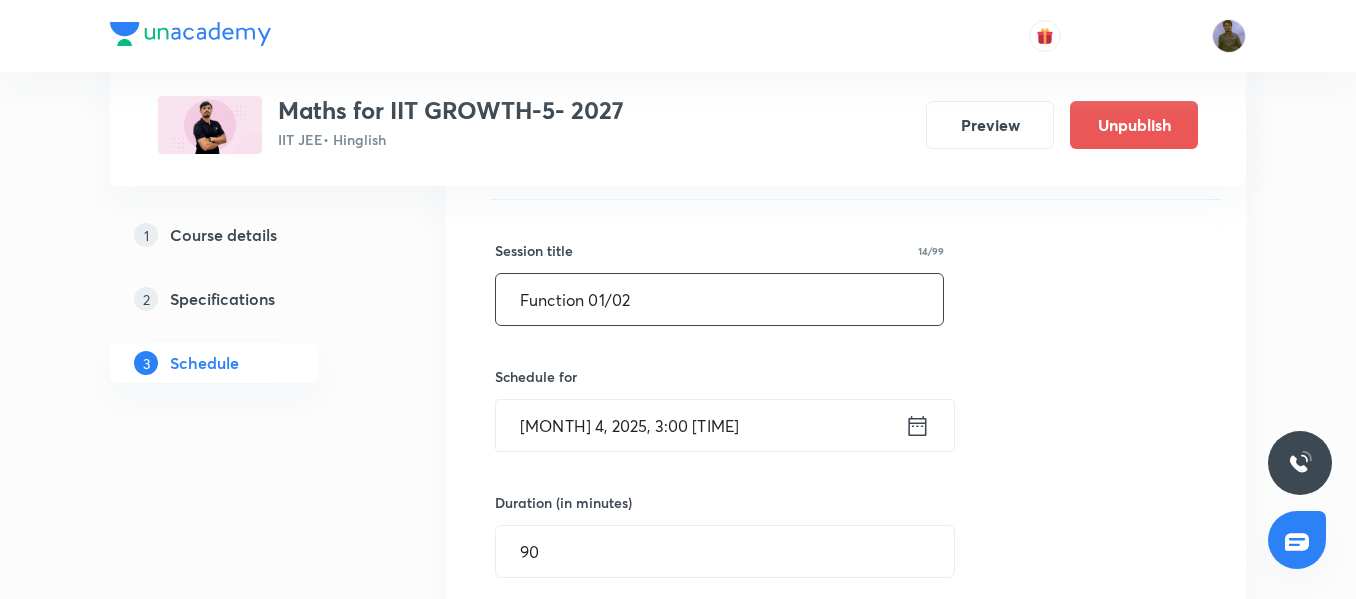 drag, startPoint x: 646, startPoint y: 314, endPoint x: 468, endPoint y: 313, distance: 178.0028 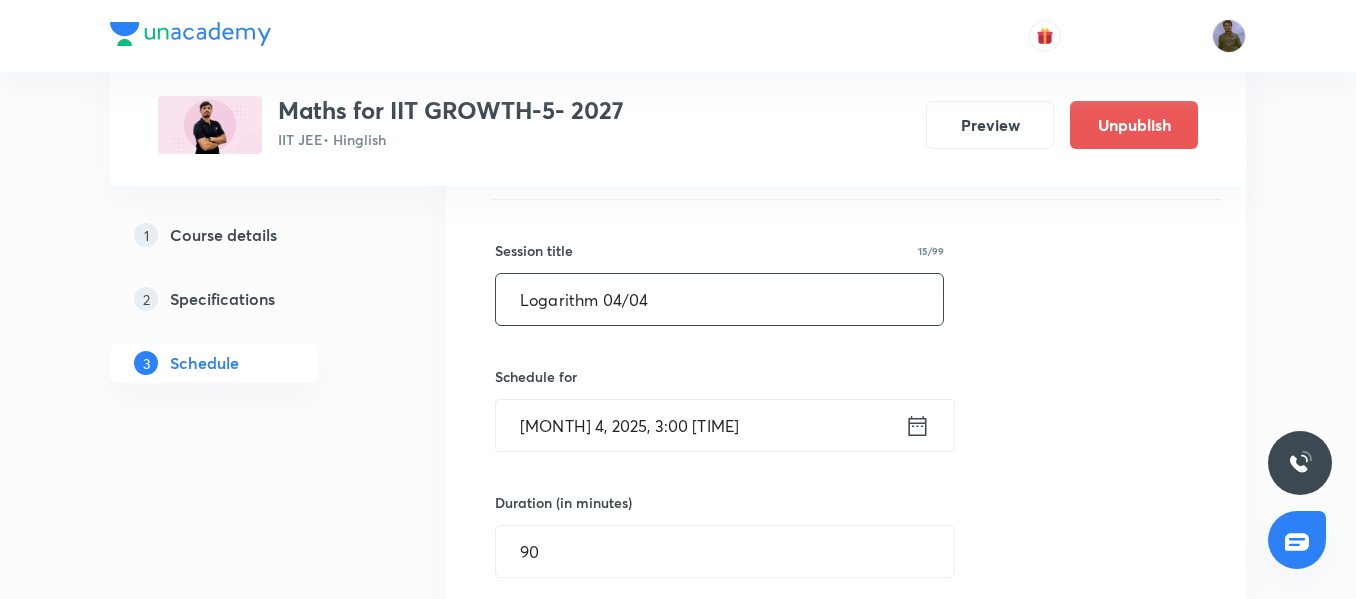click on "Logarithm 04/04" at bounding box center [719, 299] 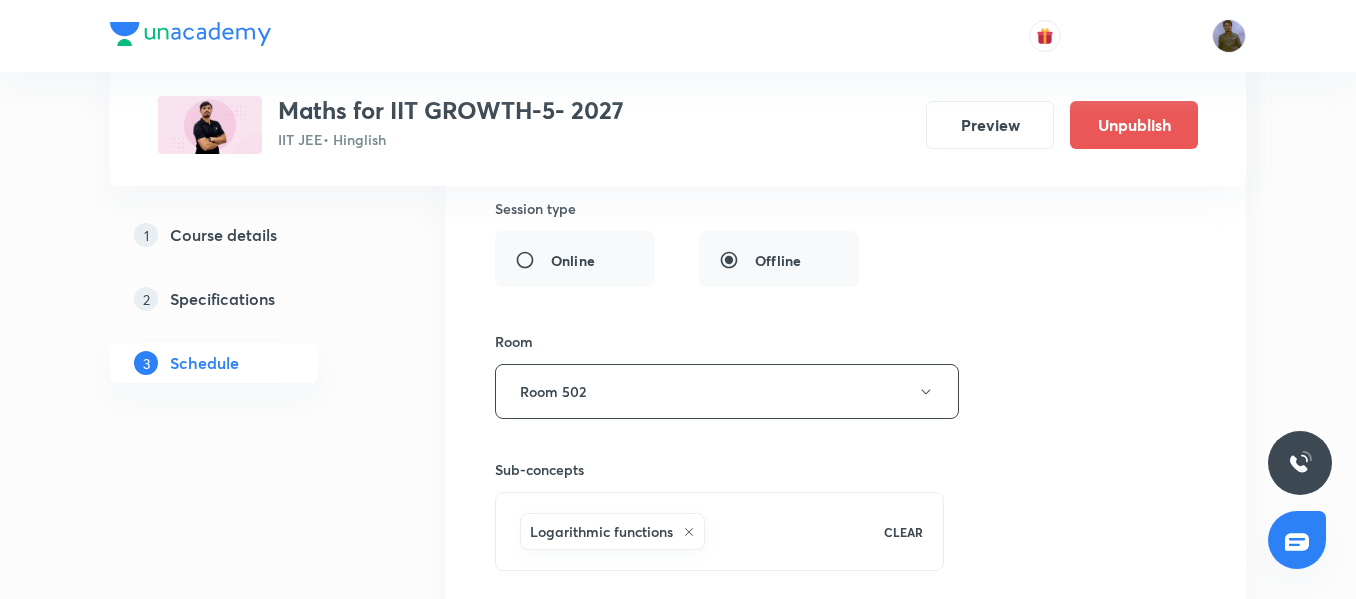 scroll, scrollTop: 4957, scrollLeft: 0, axis: vertical 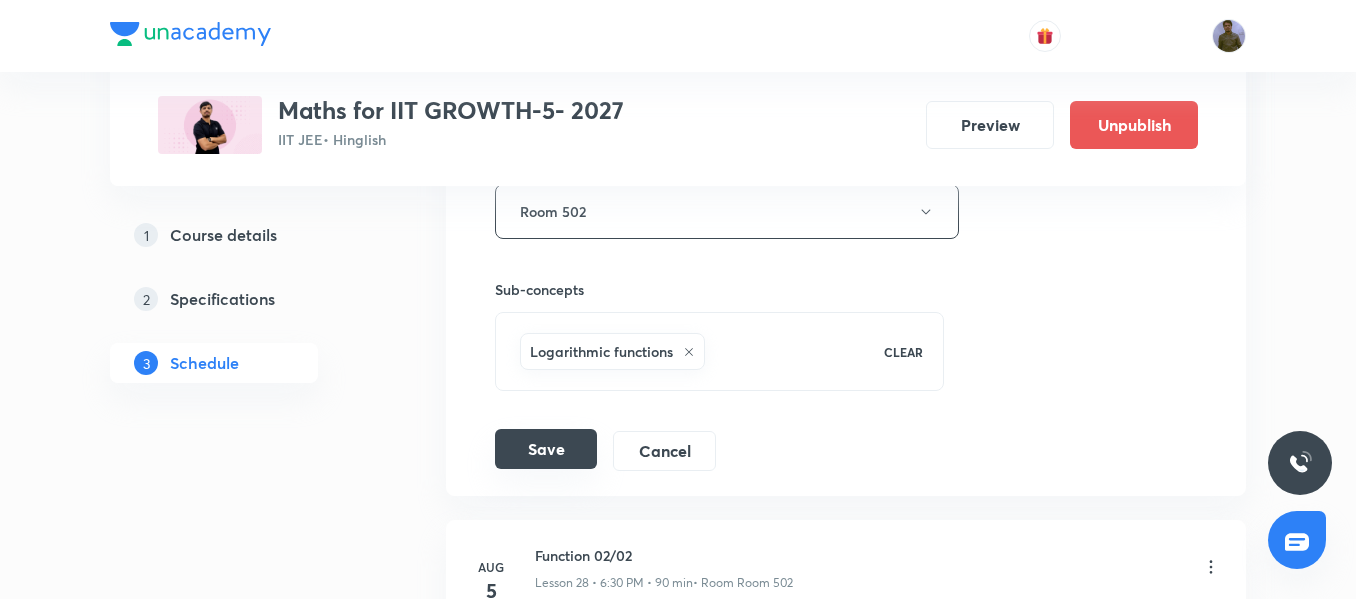 type on "[GENERAL_TERM] 05/04" 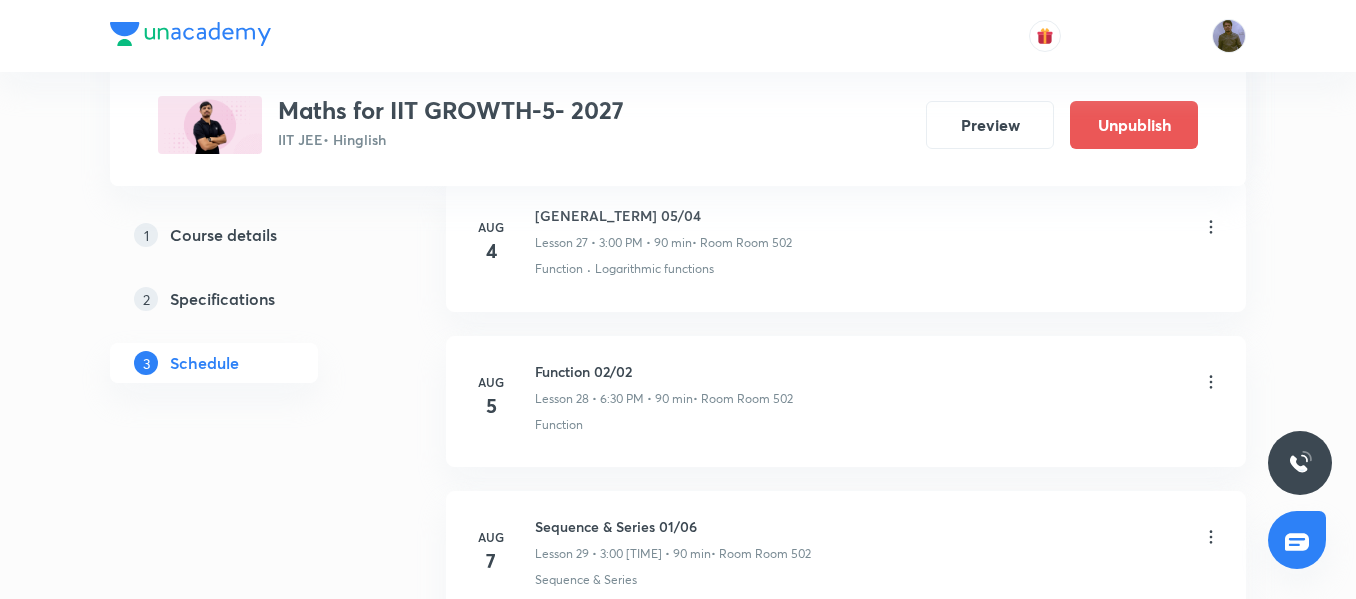 scroll, scrollTop: 4338, scrollLeft: 0, axis: vertical 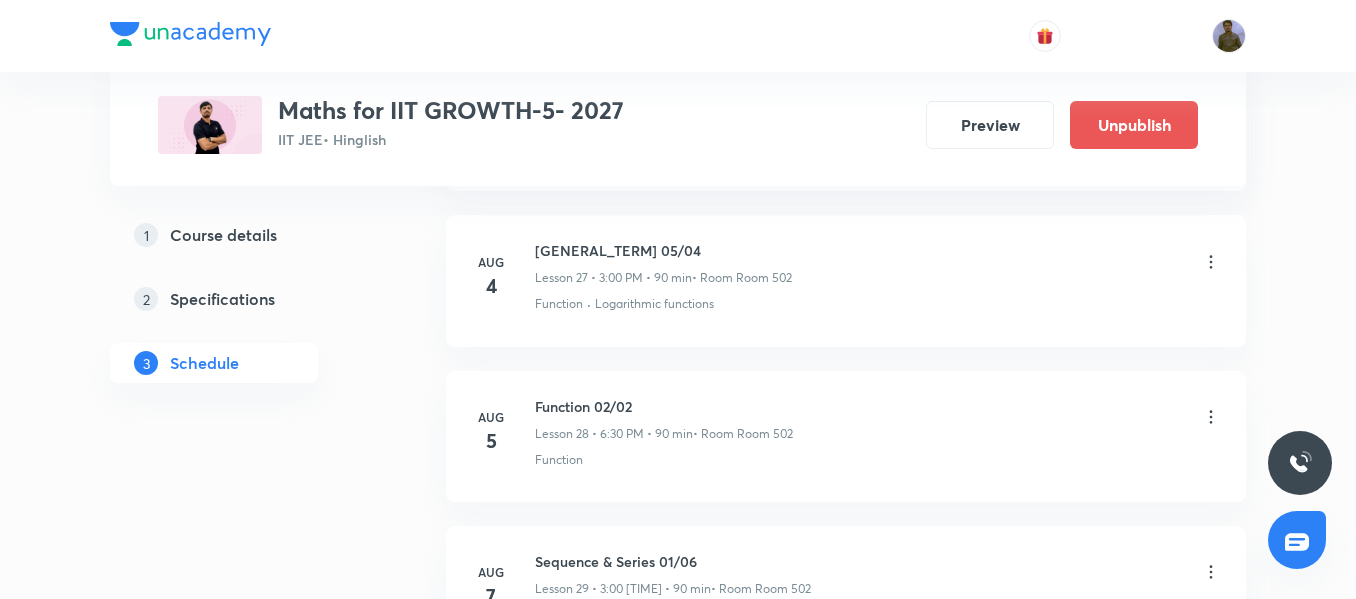 click 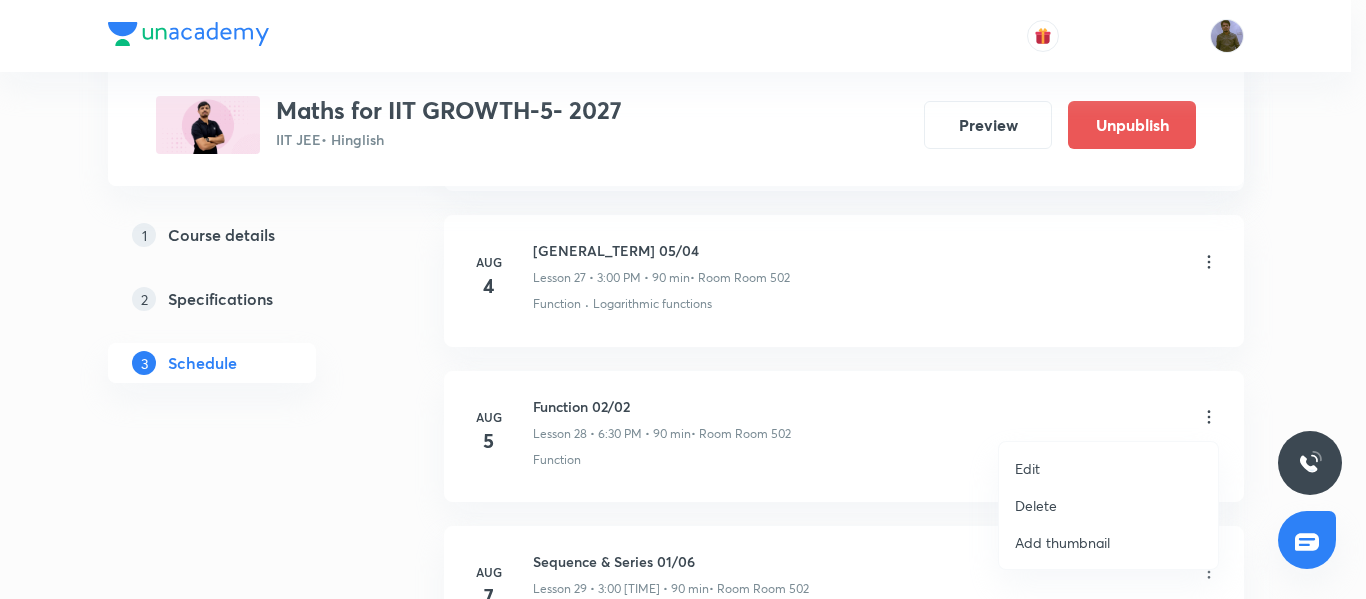 click on "Edit" at bounding box center (1108, 468) 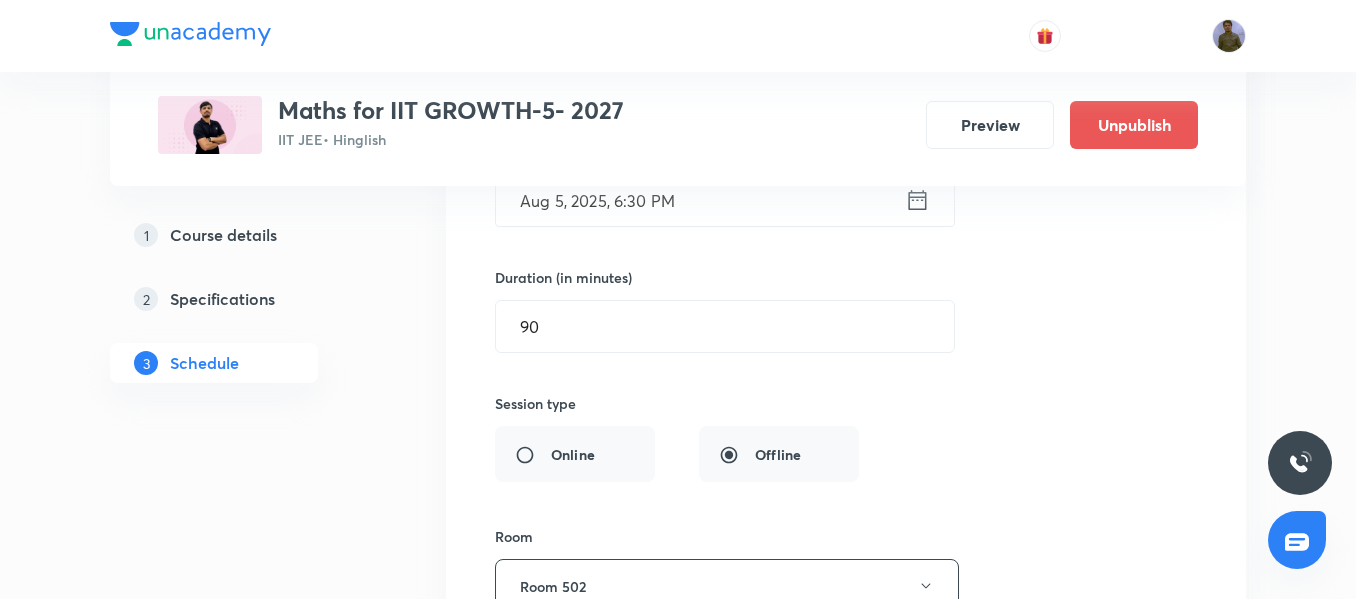 scroll, scrollTop: 5038, scrollLeft: 0, axis: vertical 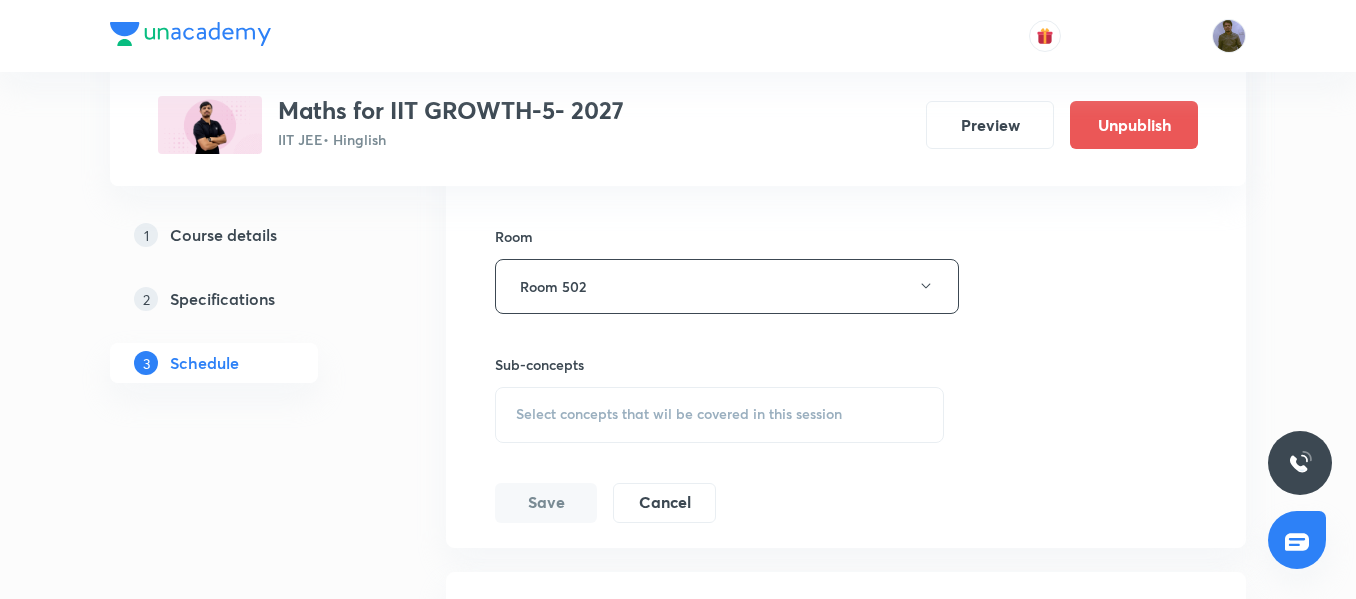 click on "Select concepts that wil be covered in this session" at bounding box center [719, 415] 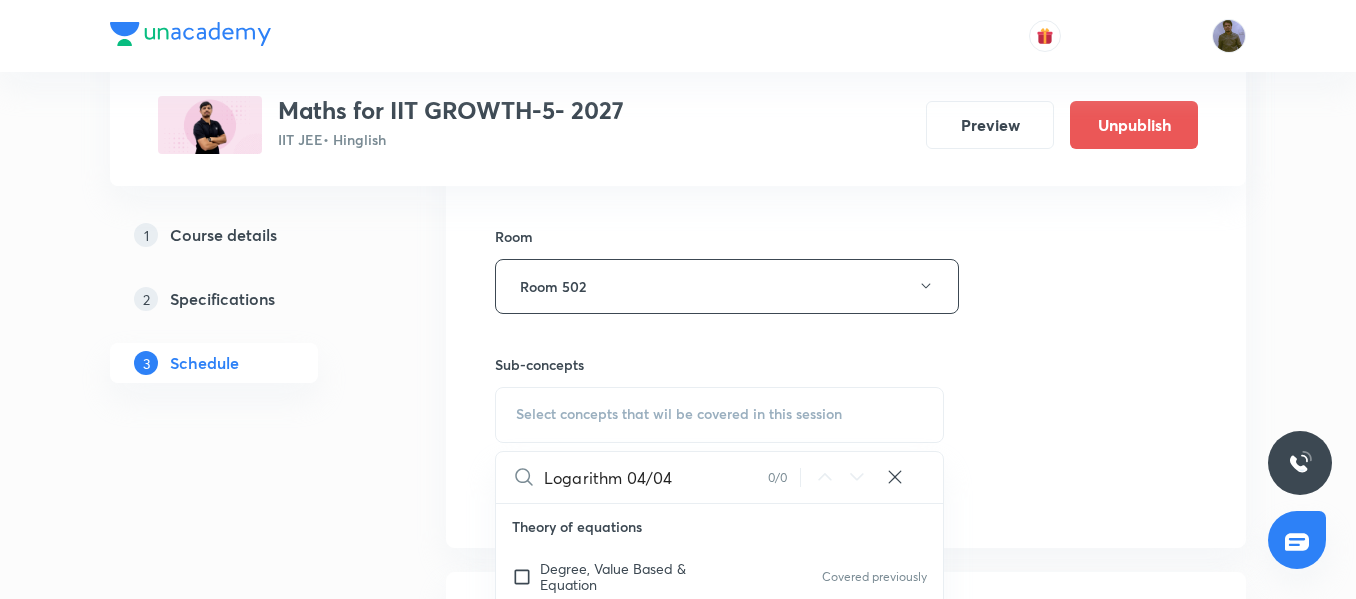 drag, startPoint x: 631, startPoint y: 468, endPoint x: 675, endPoint y: 474, distance: 44.407207 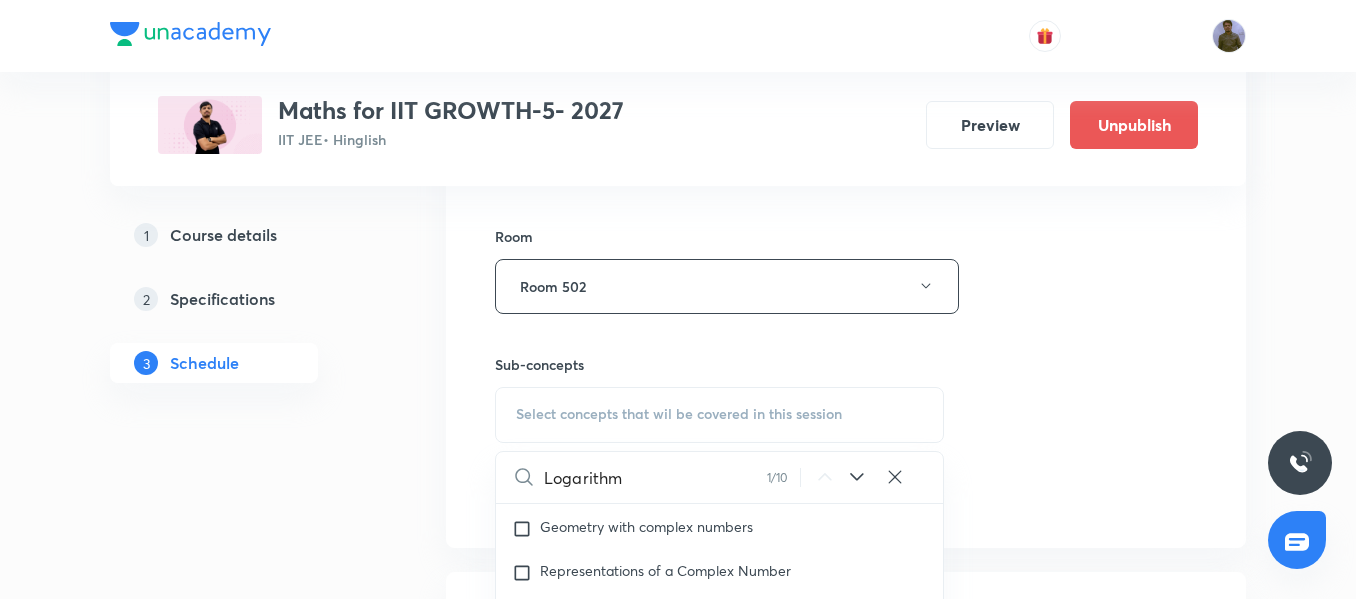 scroll, scrollTop: 3154, scrollLeft: 0, axis: vertical 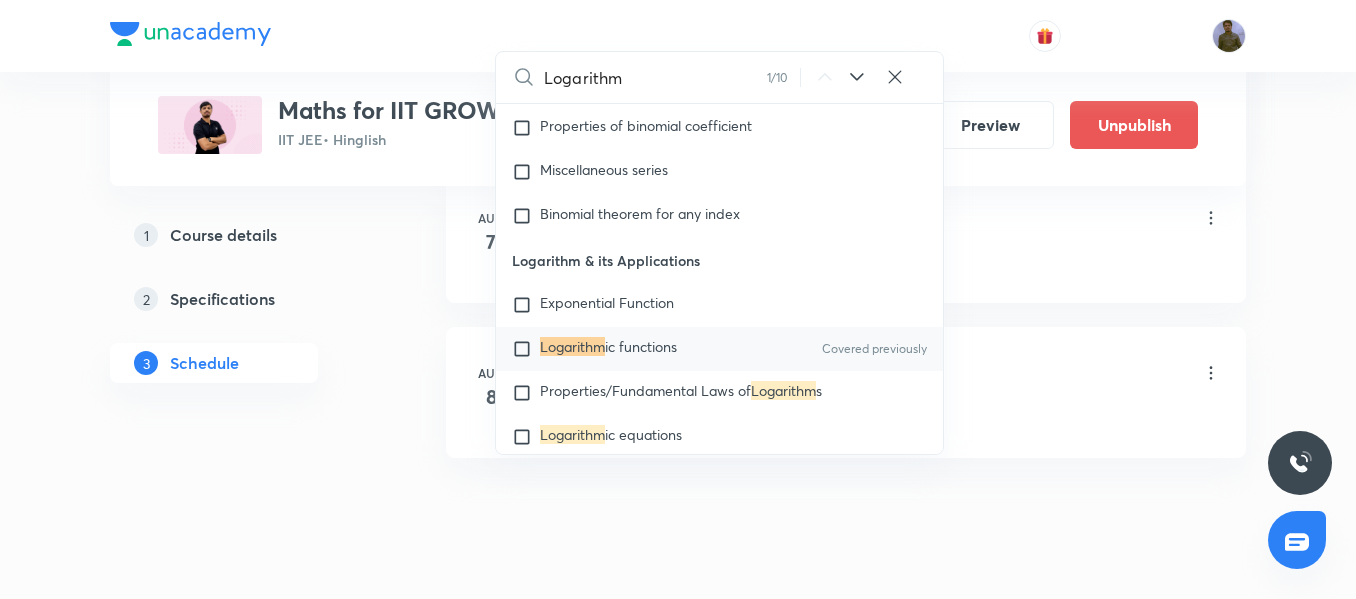type on "Logarithm" 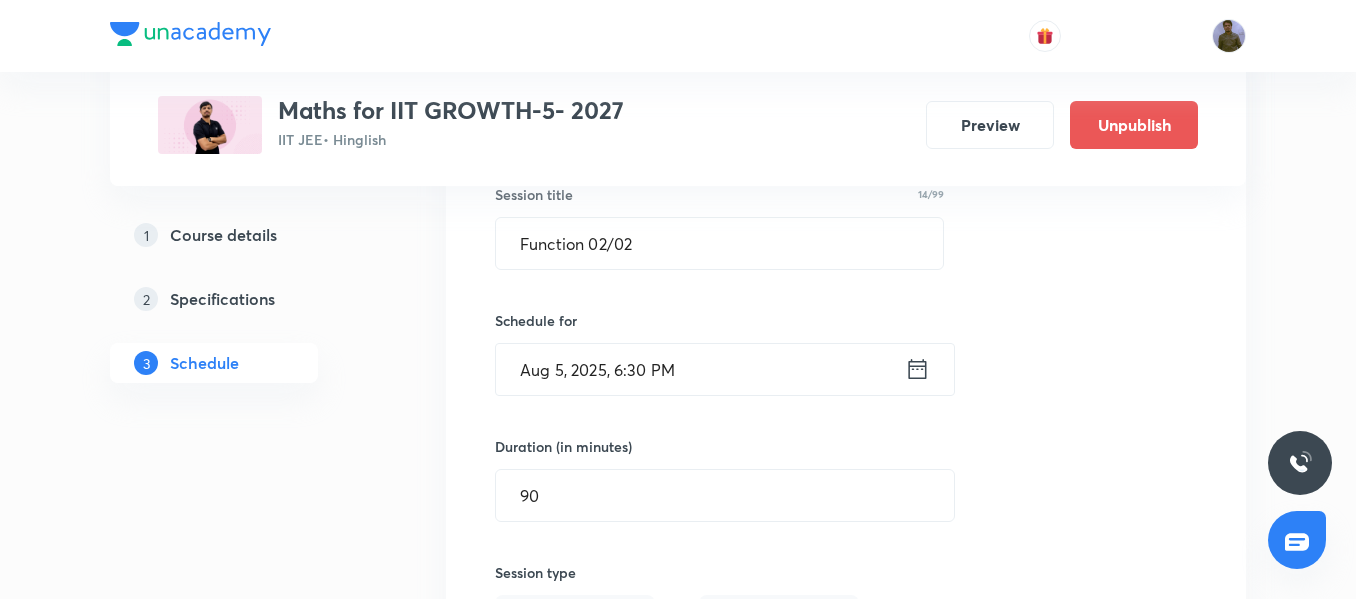 scroll, scrollTop: 4538, scrollLeft: 0, axis: vertical 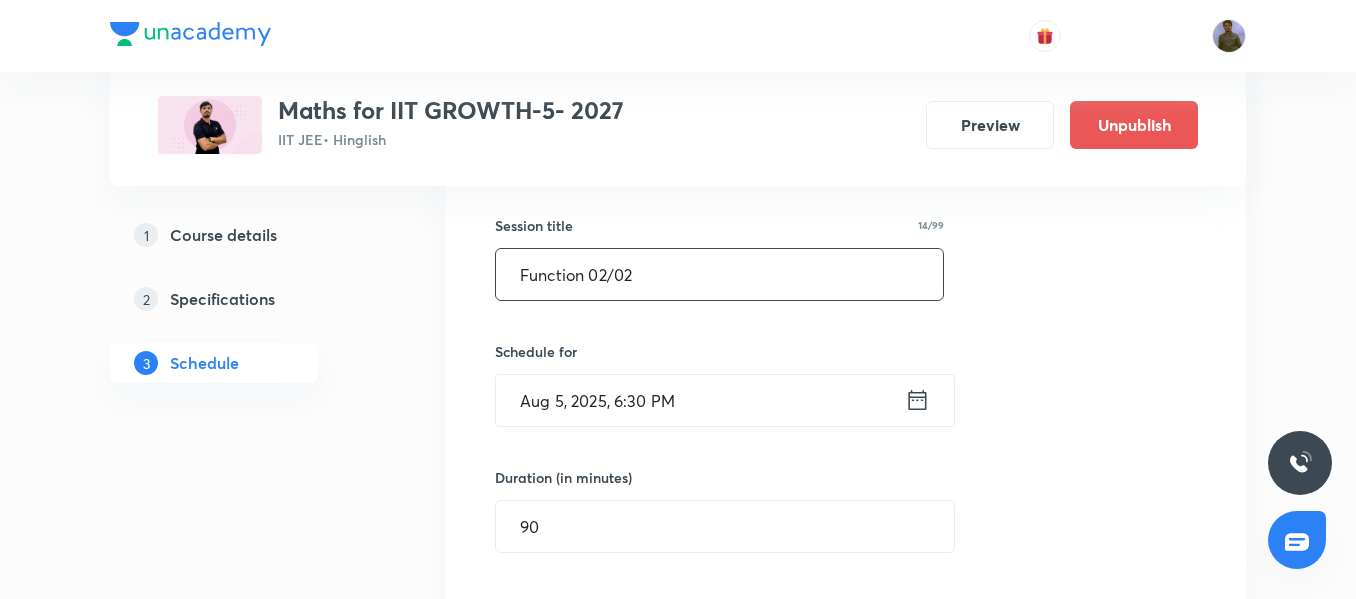 drag, startPoint x: 678, startPoint y: 280, endPoint x: 430, endPoint y: 277, distance: 248.01814 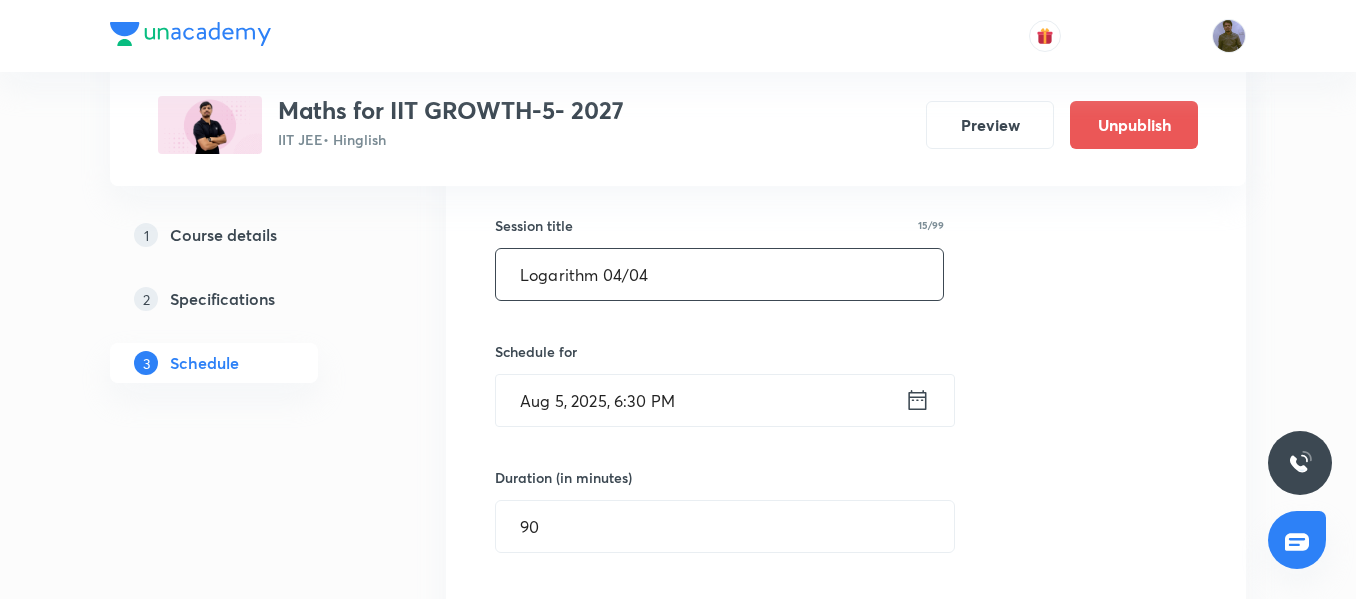 click on "Logarithm 04/04" at bounding box center (719, 274) 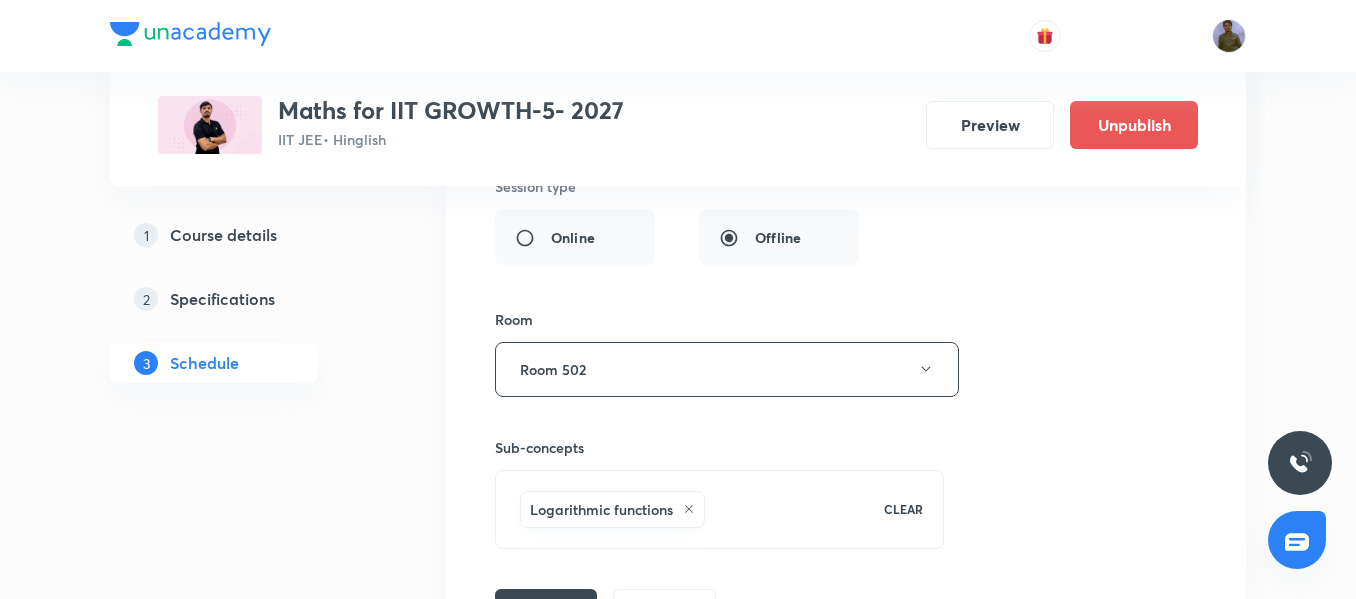 scroll, scrollTop: 5138, scrollLeft: 0, axis: vertical 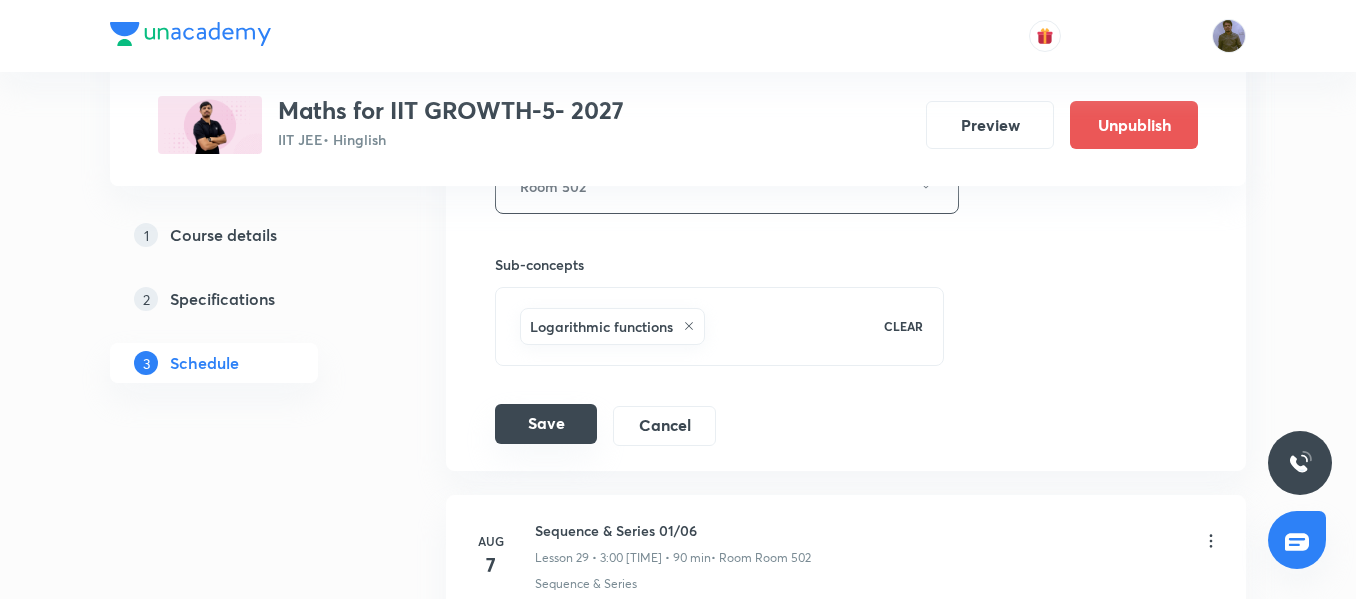 type on "Logarithm 06/04" 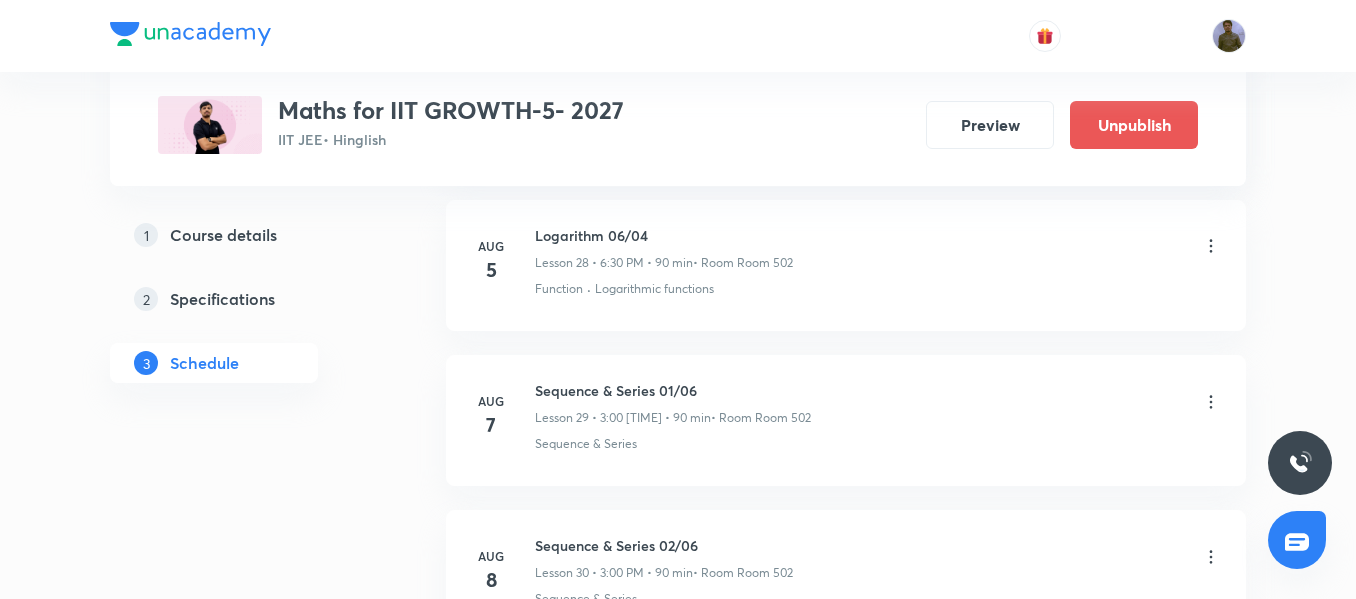 scroll, scrollTop: 4539, scrollLeft: 0, axis: vertical 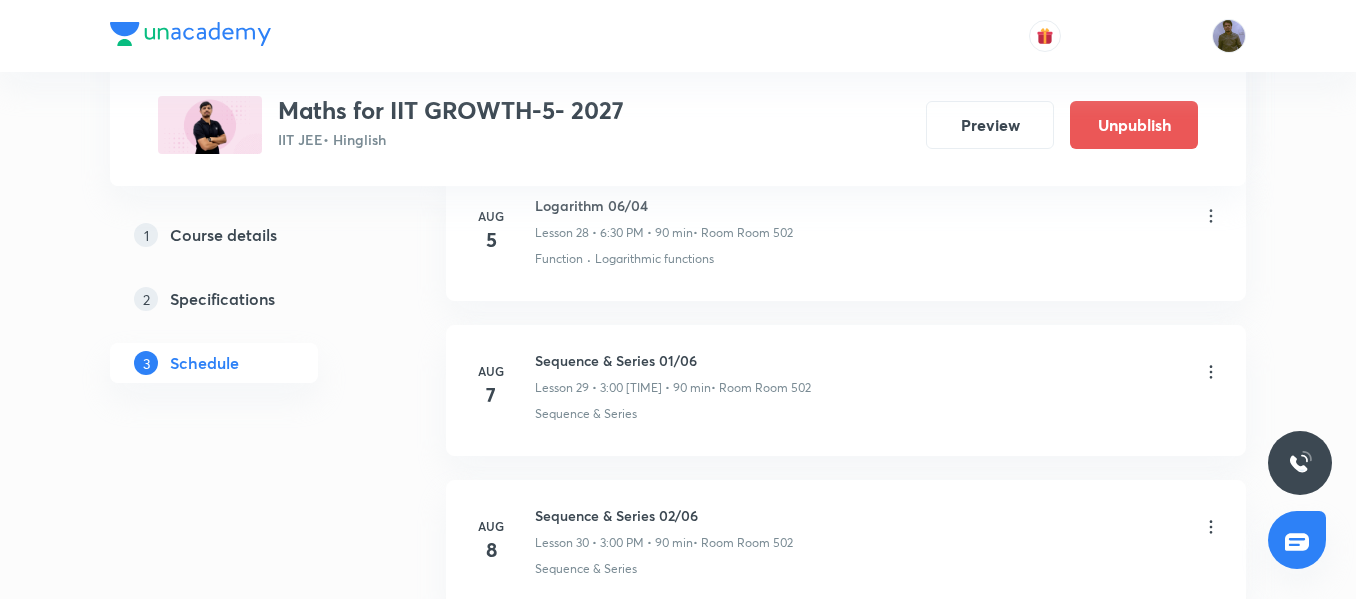 click on "Aug 7" at bounding box center (503, 386) 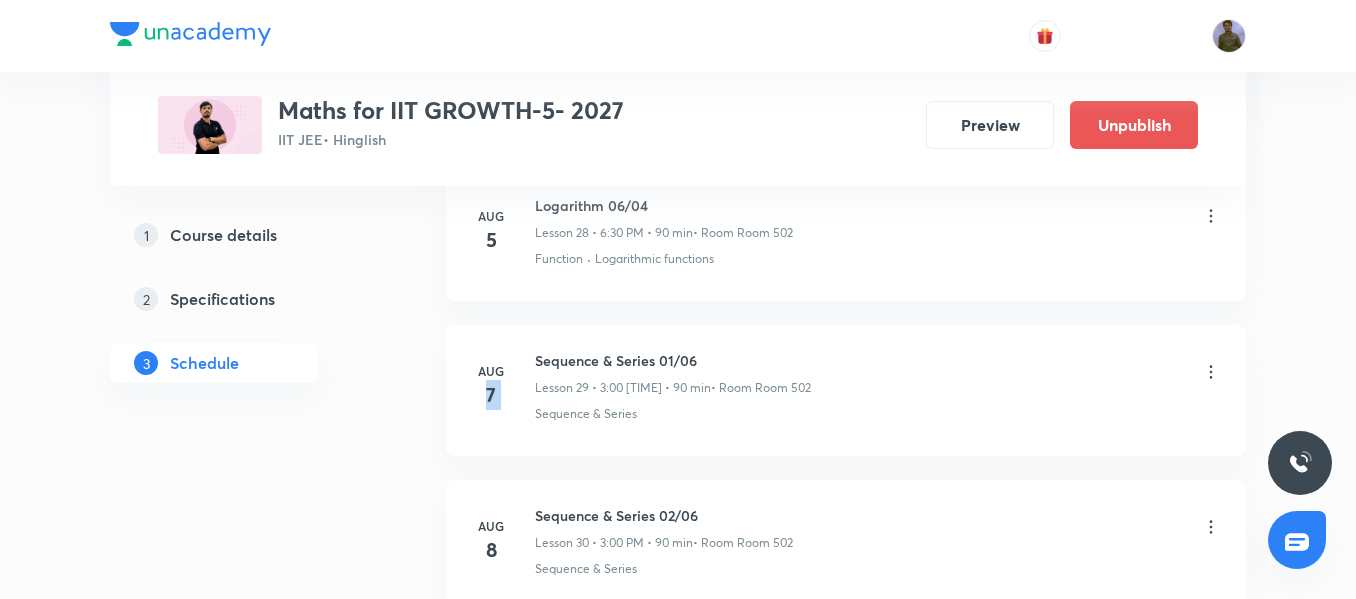 click on "Aug 7" at bounding box center (503, 386) 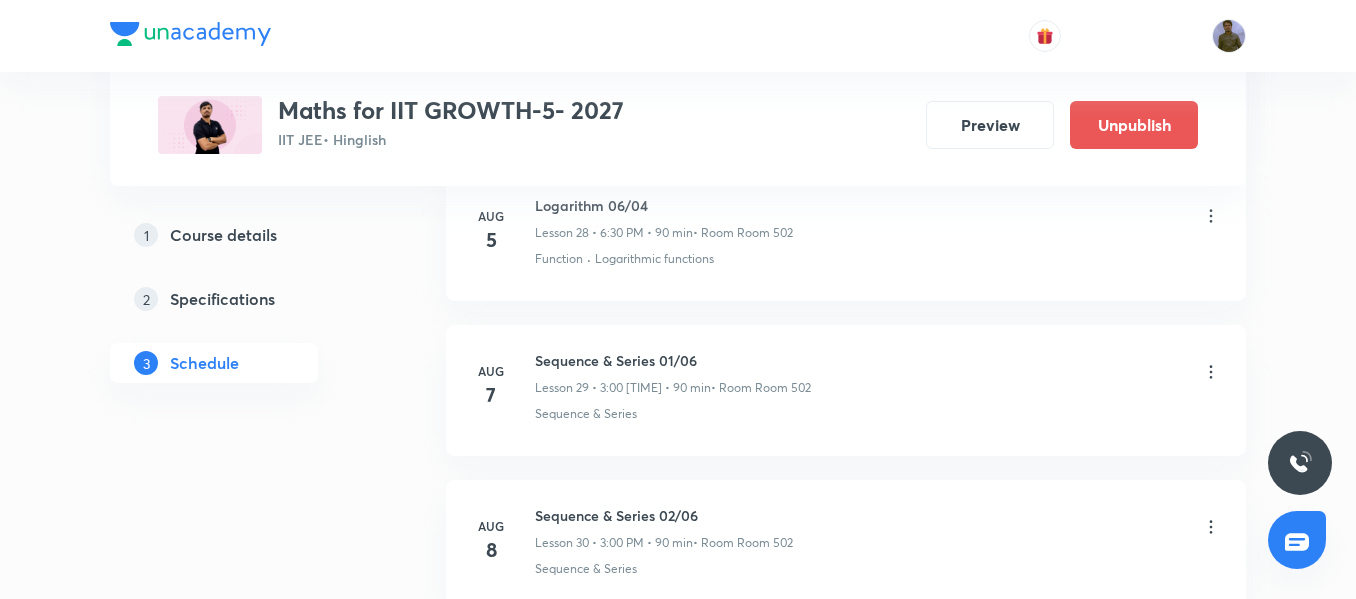 click on "Sequence & Series 01/06 Lesson 29 • 3:00 PM • 90 min • Room Room 502 Sequence & Series" at bounding box center [878, 386] 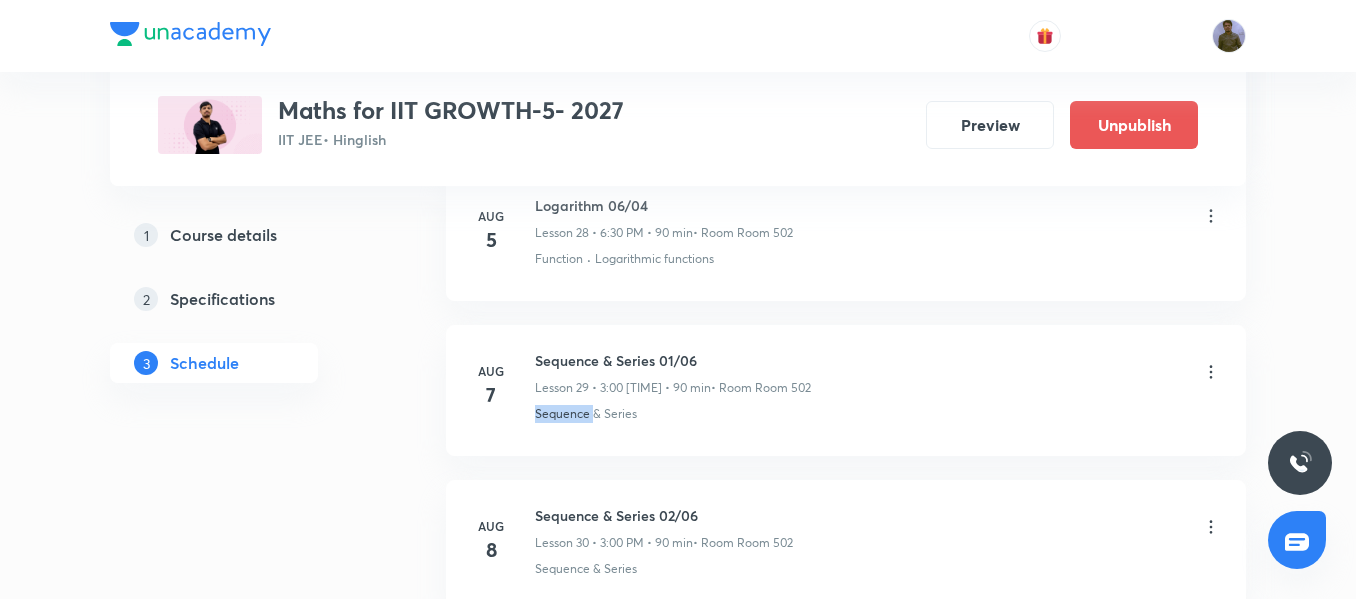 click on "Sequence & Series 01/06 Lesson 29 • 3:00 PM • 90 min • Room Room 502 Sequence & Series" at bounding box center (878, 386) 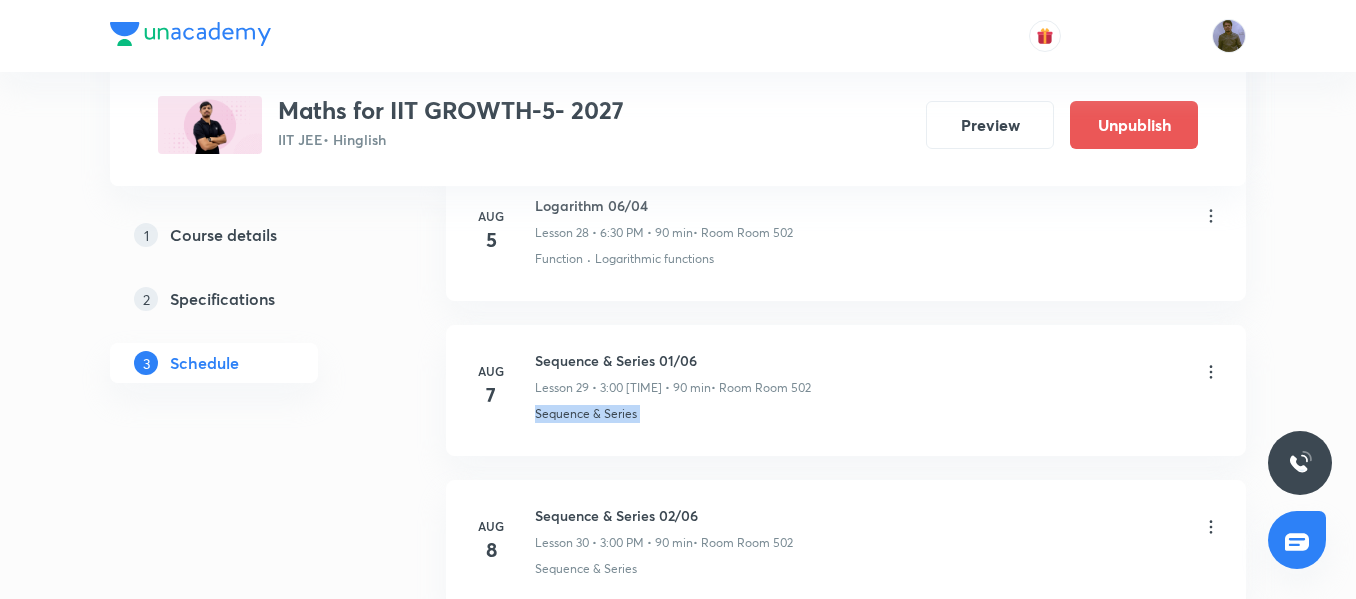 click on "Sequence & Series 01/06 Lesson 29 • 3:00 PM • 90 min • Room Room 502 Sequence & Series" at bounding box center (878, 386) 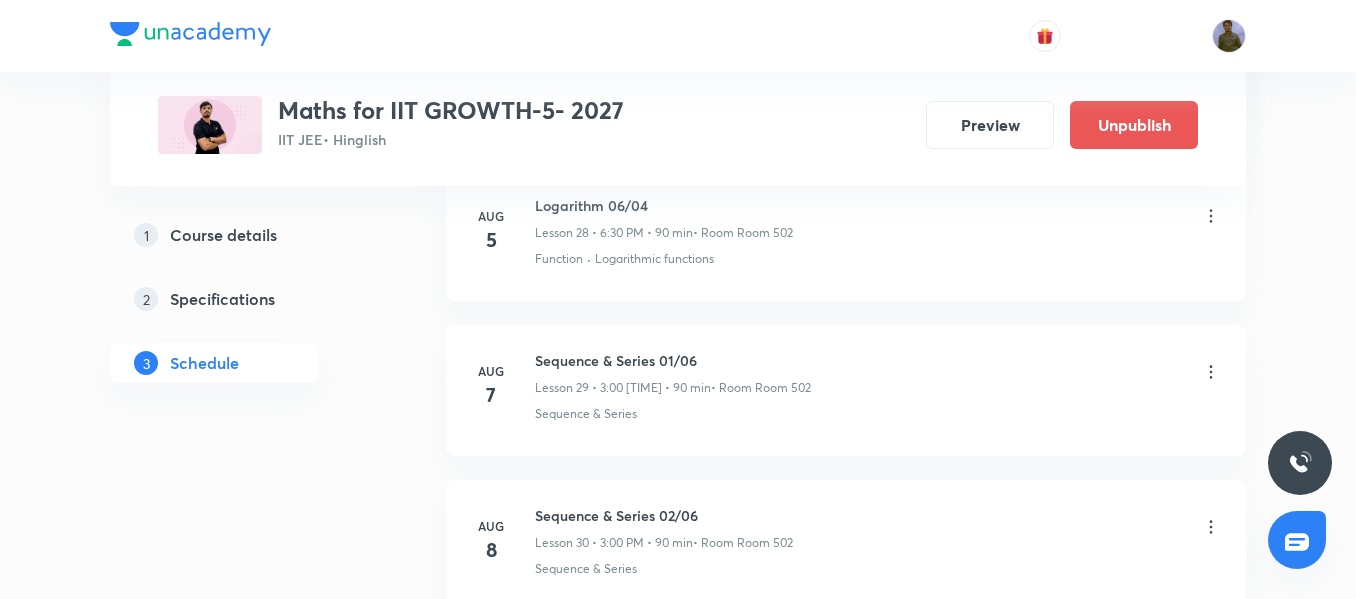 click on "Lesson 29 • 3:00 [TIME] • 90 min" at bounding box center [623, 388] 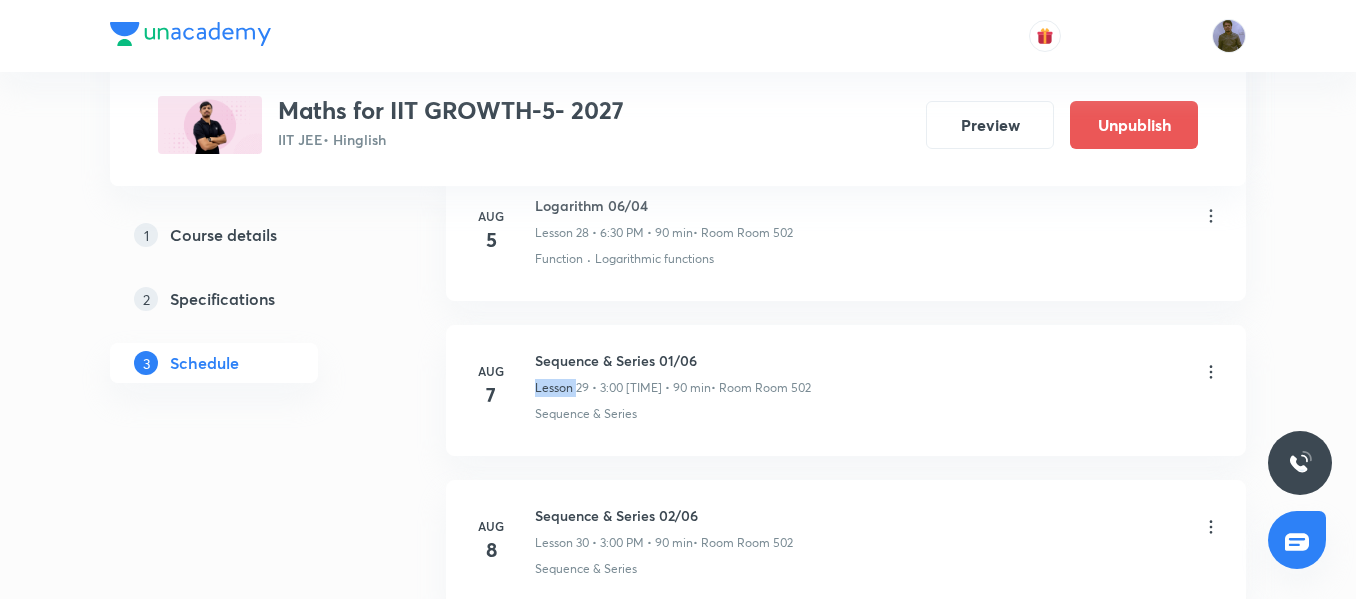 click on "Lesson 29 • 3:00 [TIME] • 90 min" at bounding box center (623, 388) 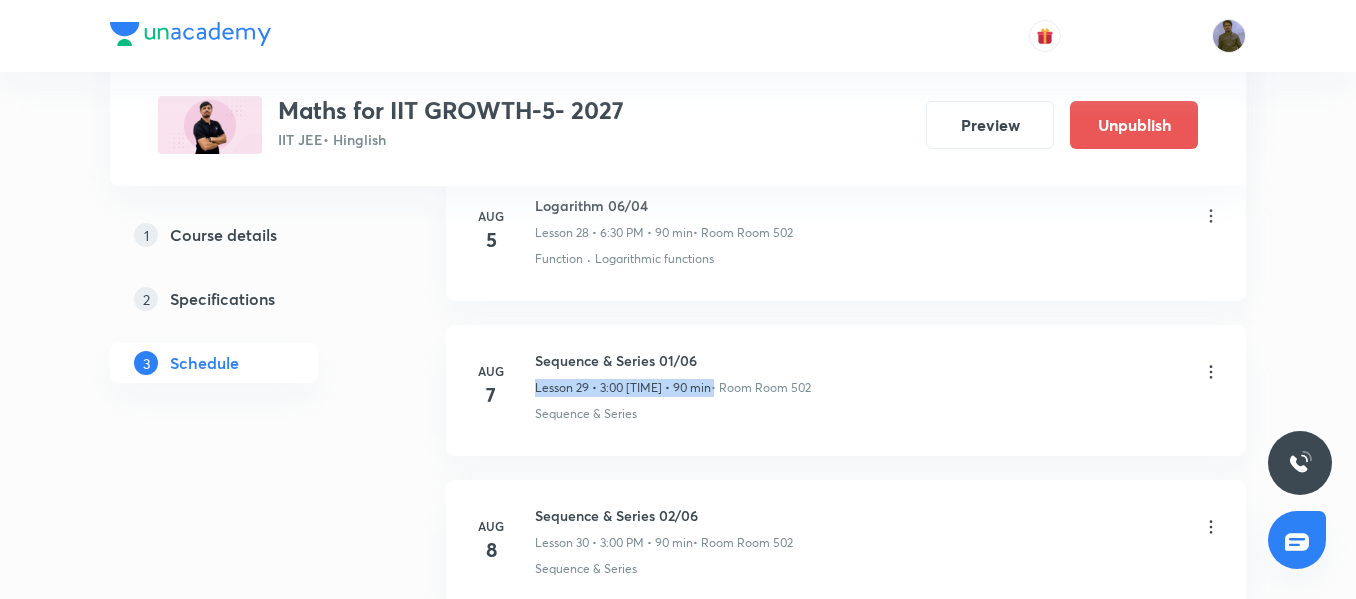 click on "Lesson 29 • 3:00 [TIME] • 90 min" at bounding box center (623, 388) 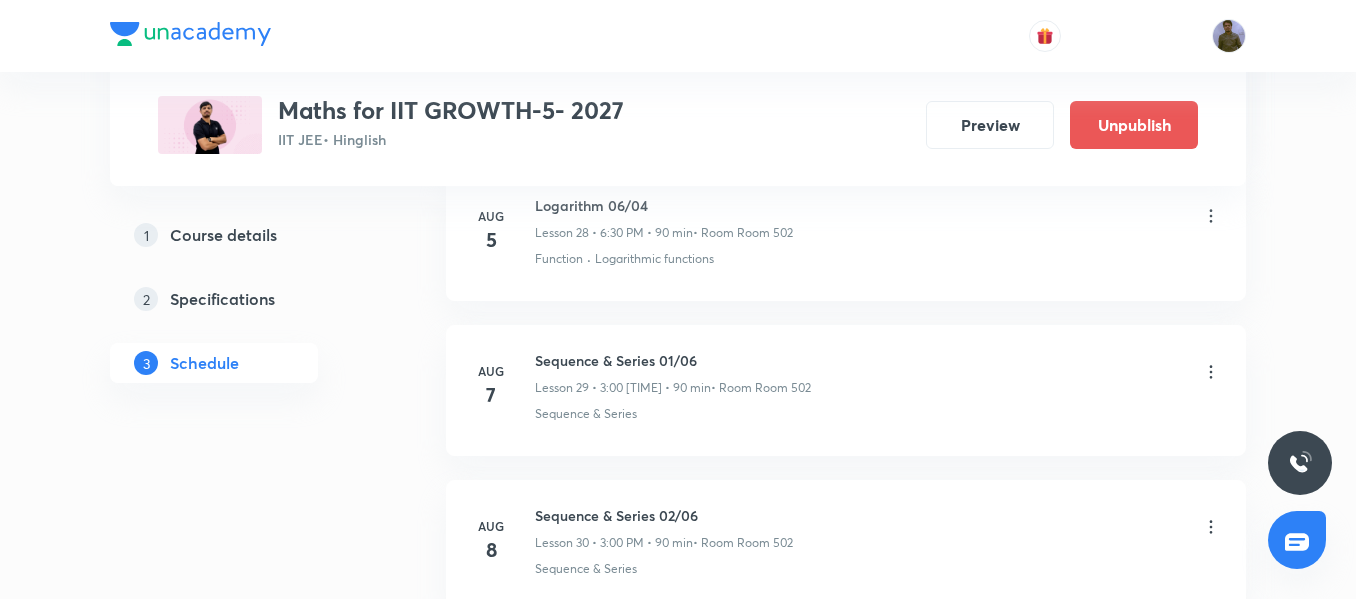 click on "Sequence & Series" at bounding box center (878, 414) 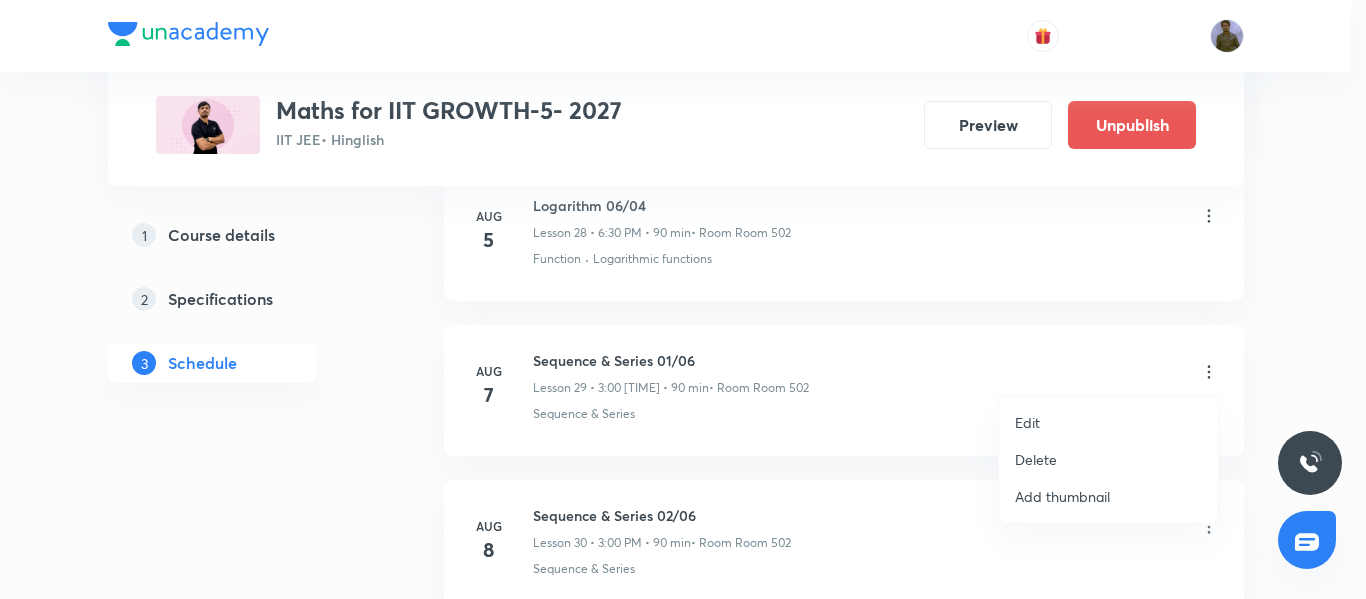 click on "Edit" at bounding box center [1108, 422] 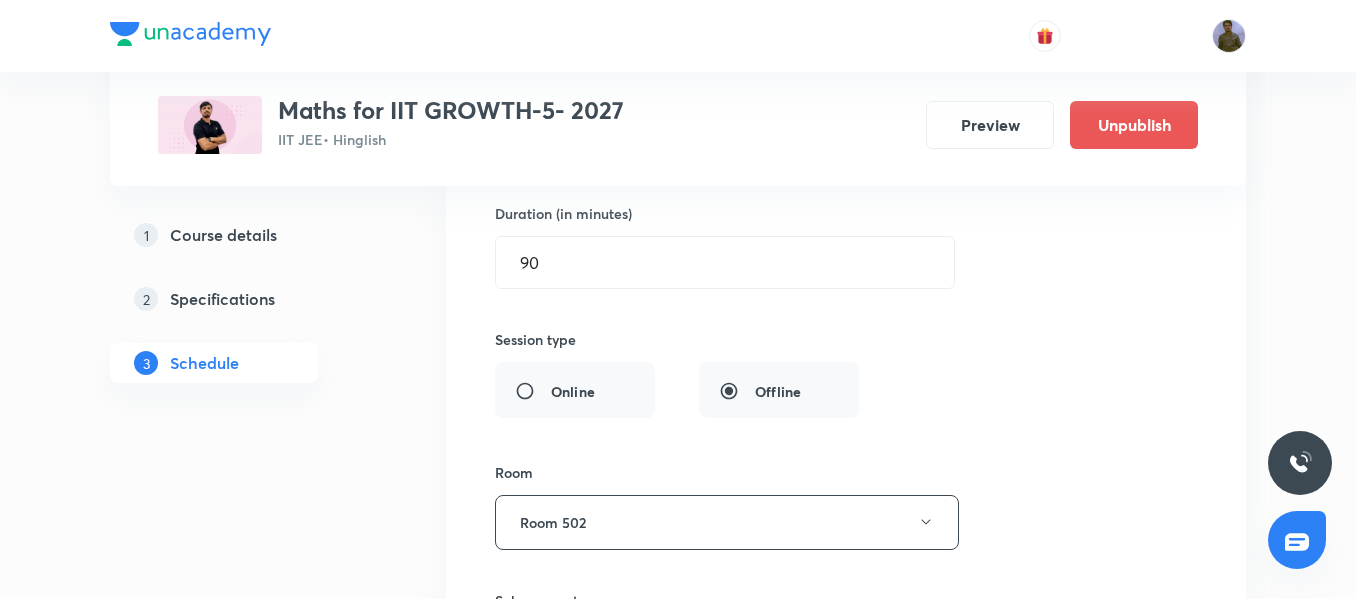 scroll, scrollTop: 5139, scrollLeft: 0, axis: vertical 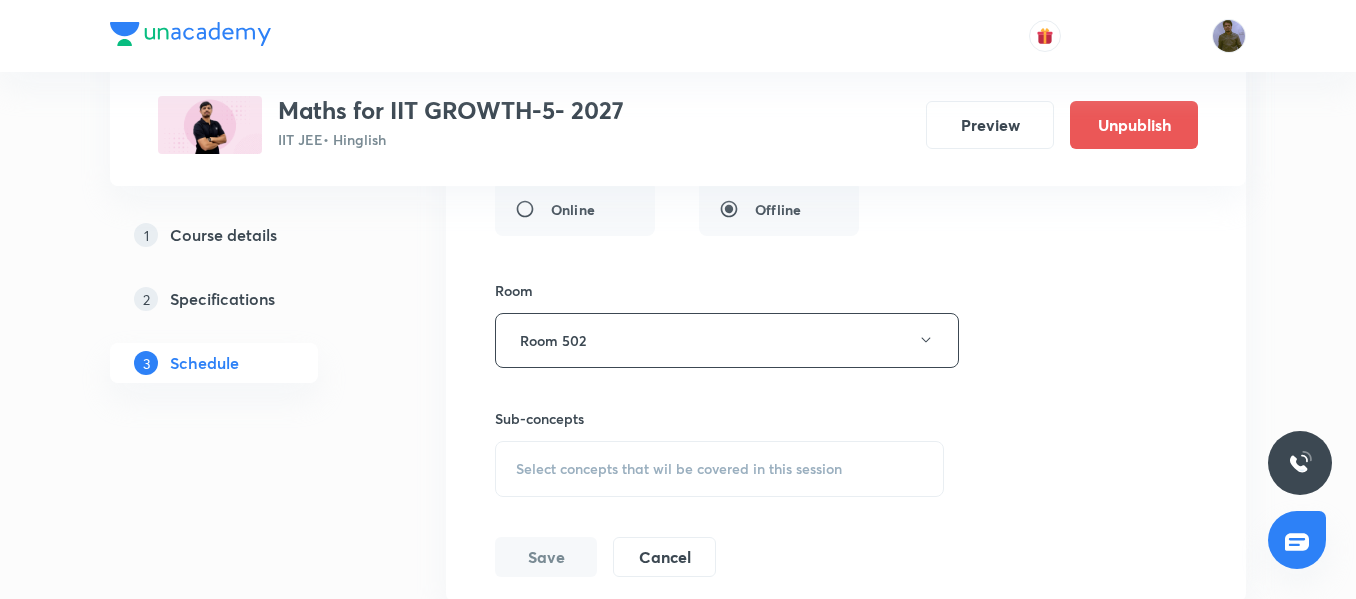 click on "Select concepts that wil be covered in this session" at bounding box center [679, 469] 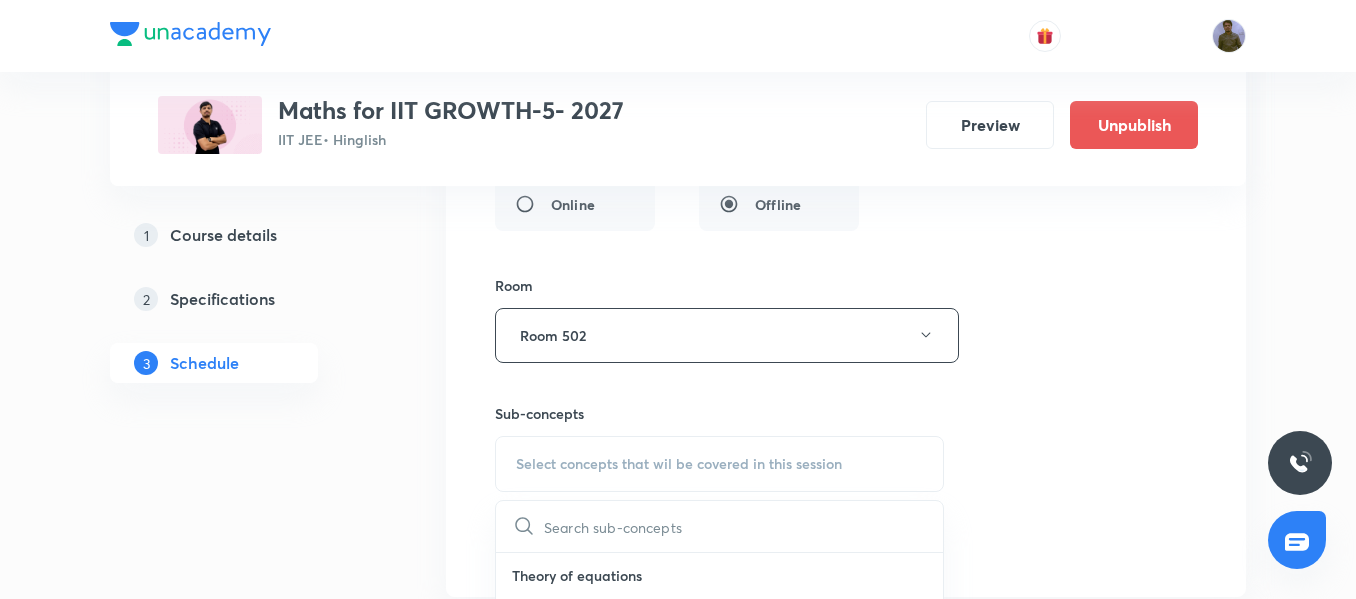 scroll, scrollTop: 5239, scrollLeft: 0, axis: vertical 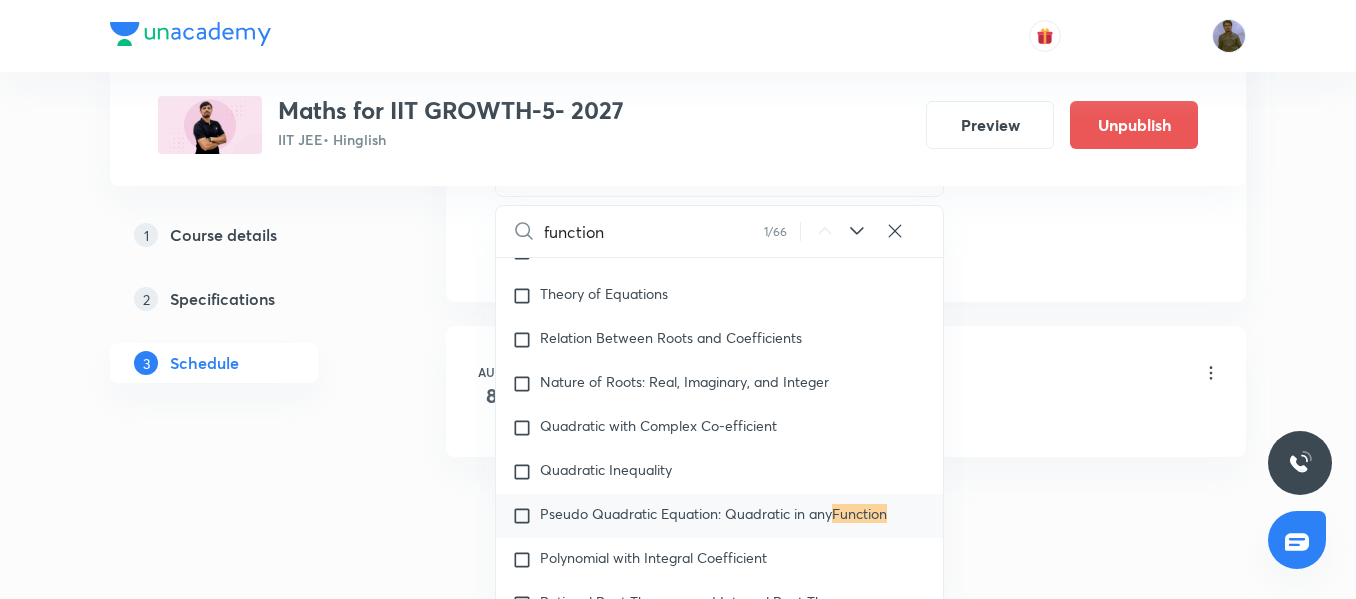 type on "function" 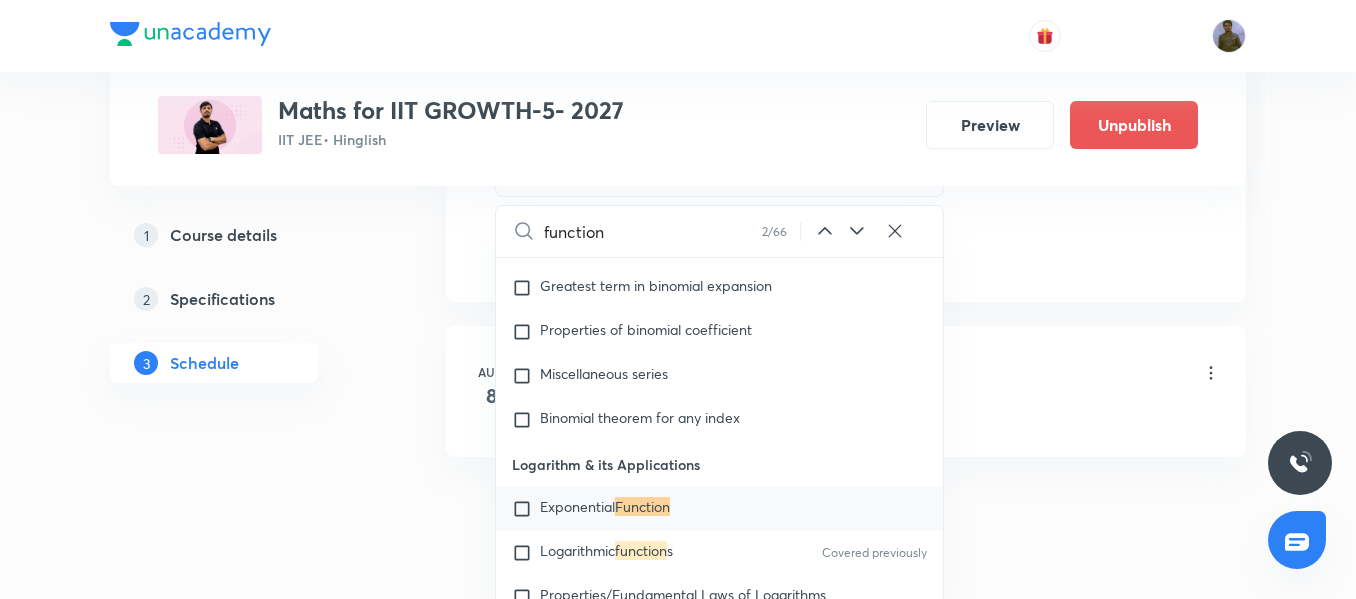 scroll, scrollTop: 6263, scrollLeft: 0, axis: vertical 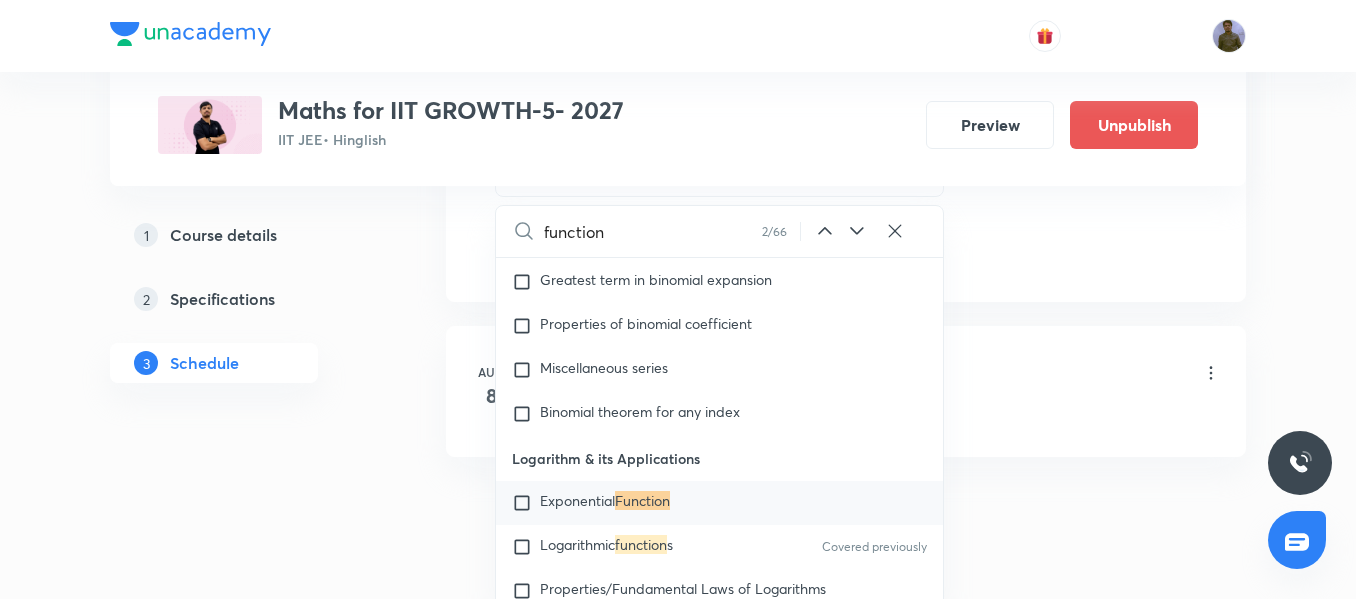 click 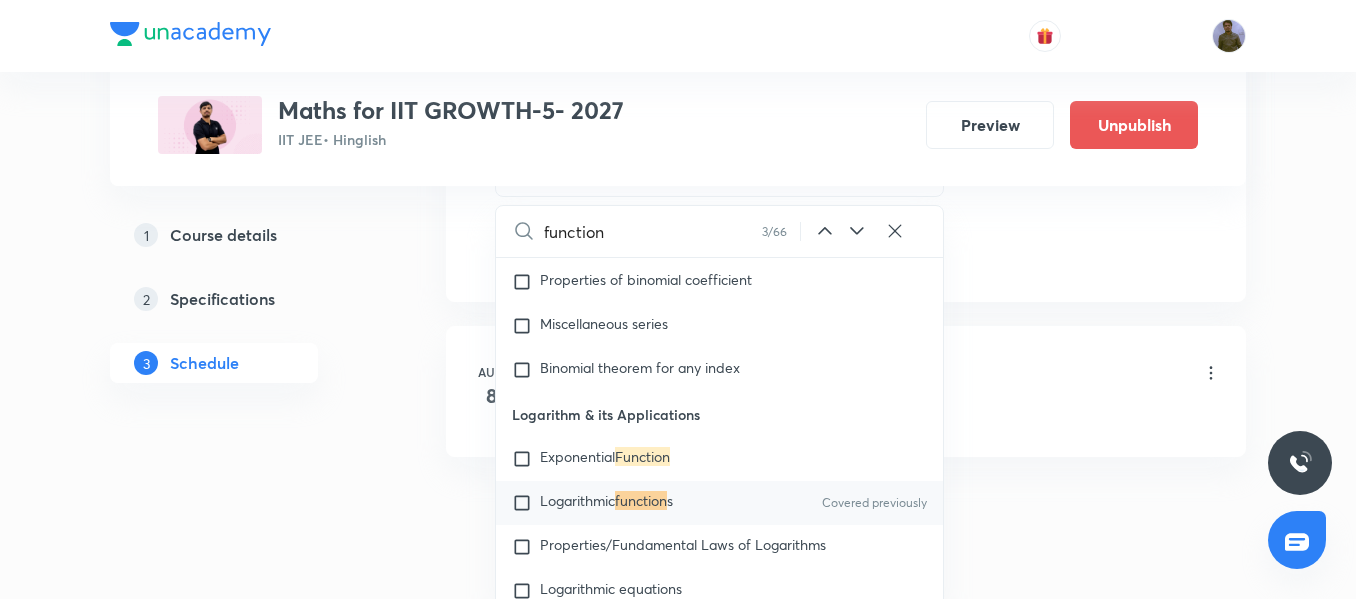 click 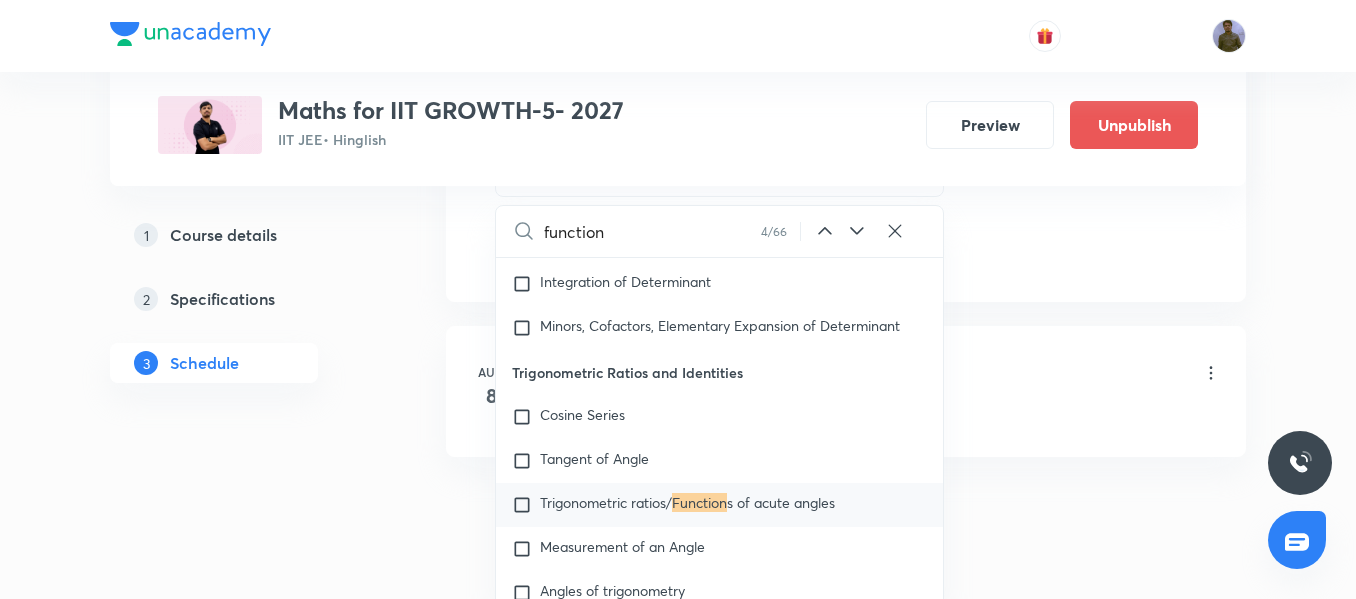 scroll, scrollTop: 8115, scrollLeft: 0, axis: vertical 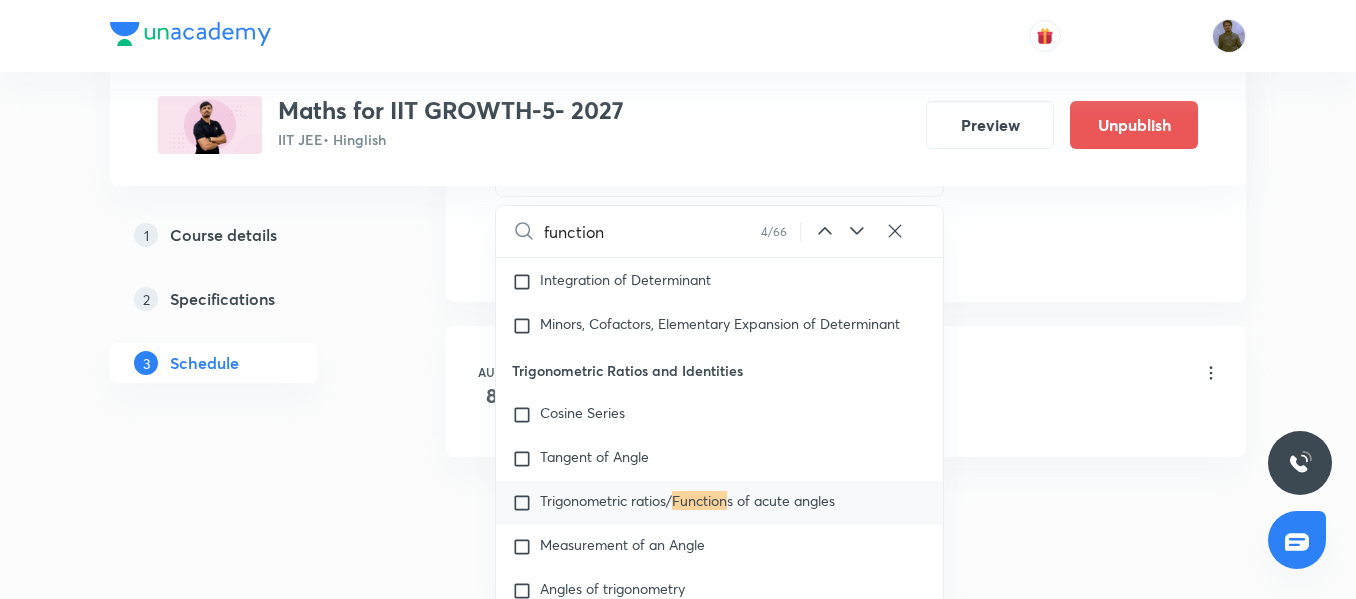 click 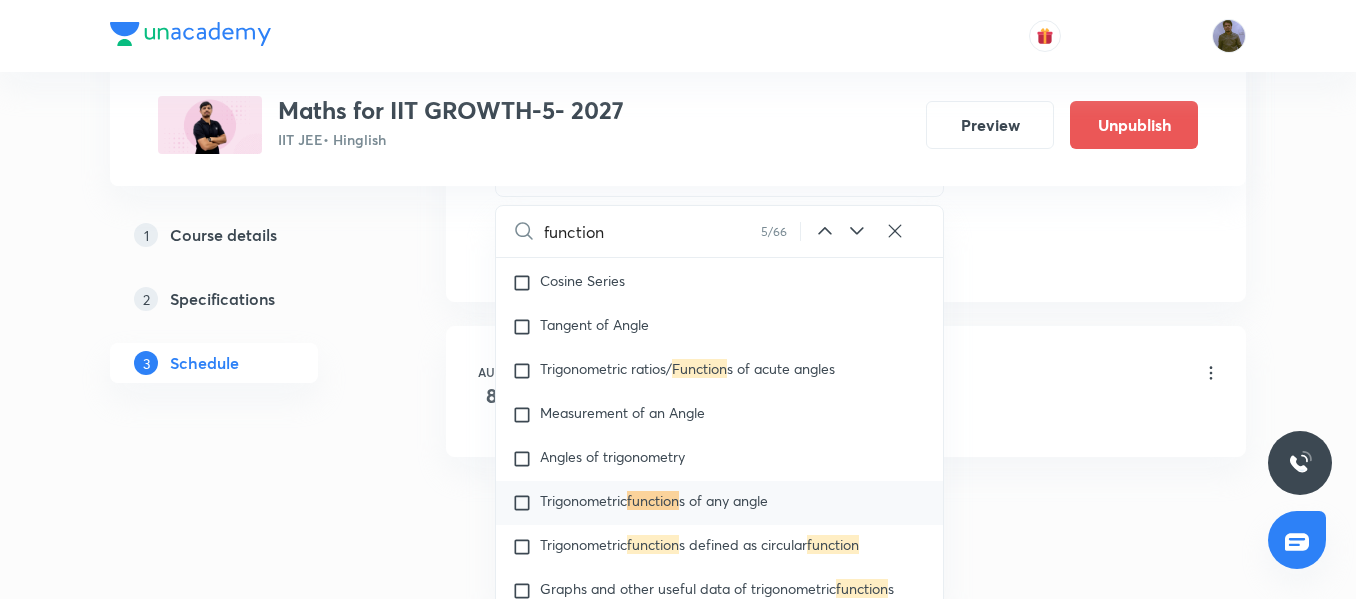 click 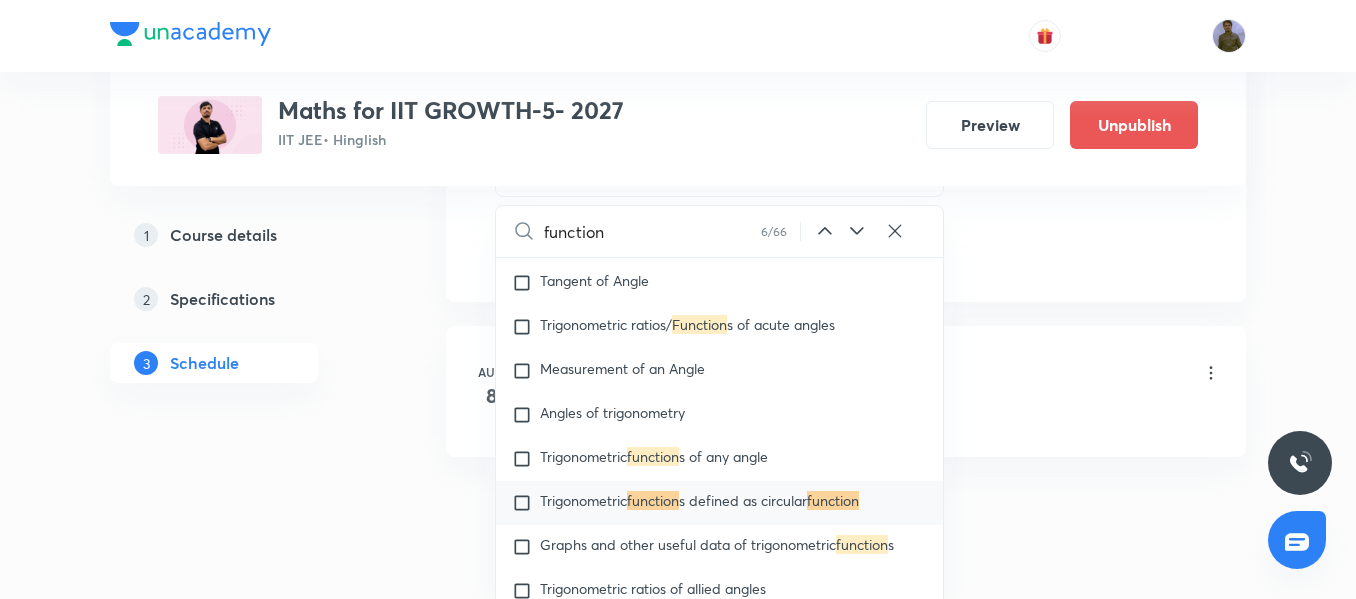 click 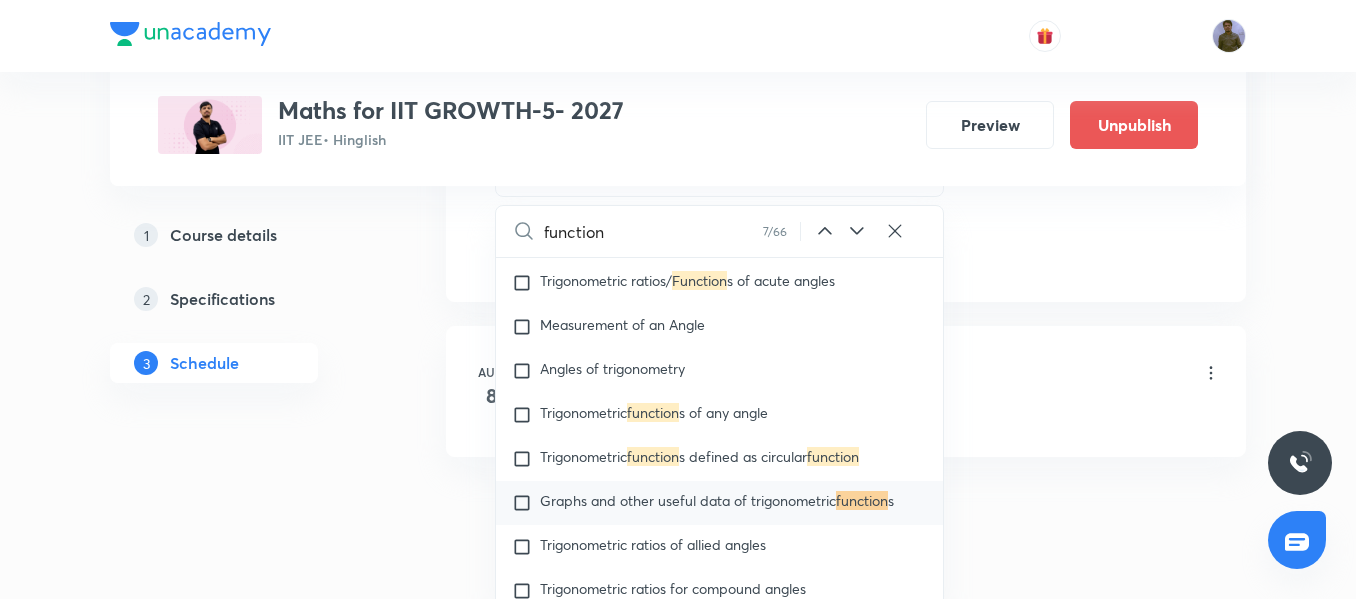 click 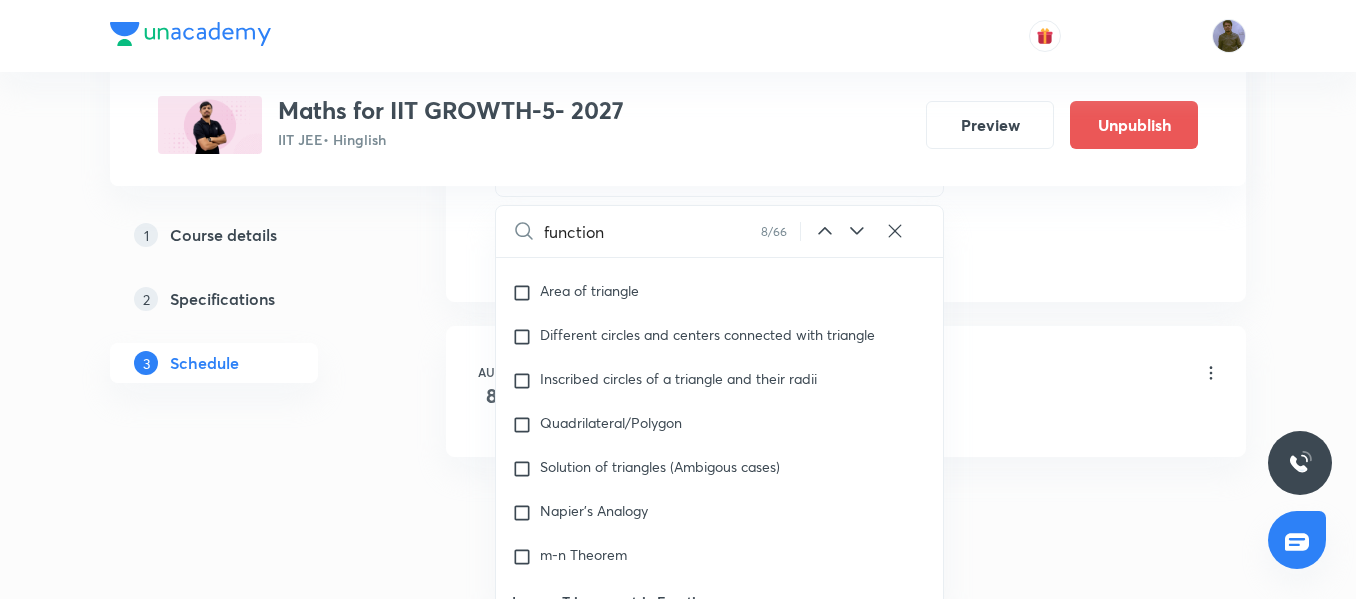 scroll, scrollTop: 9537, scrollLeft: 0, axis: vertical 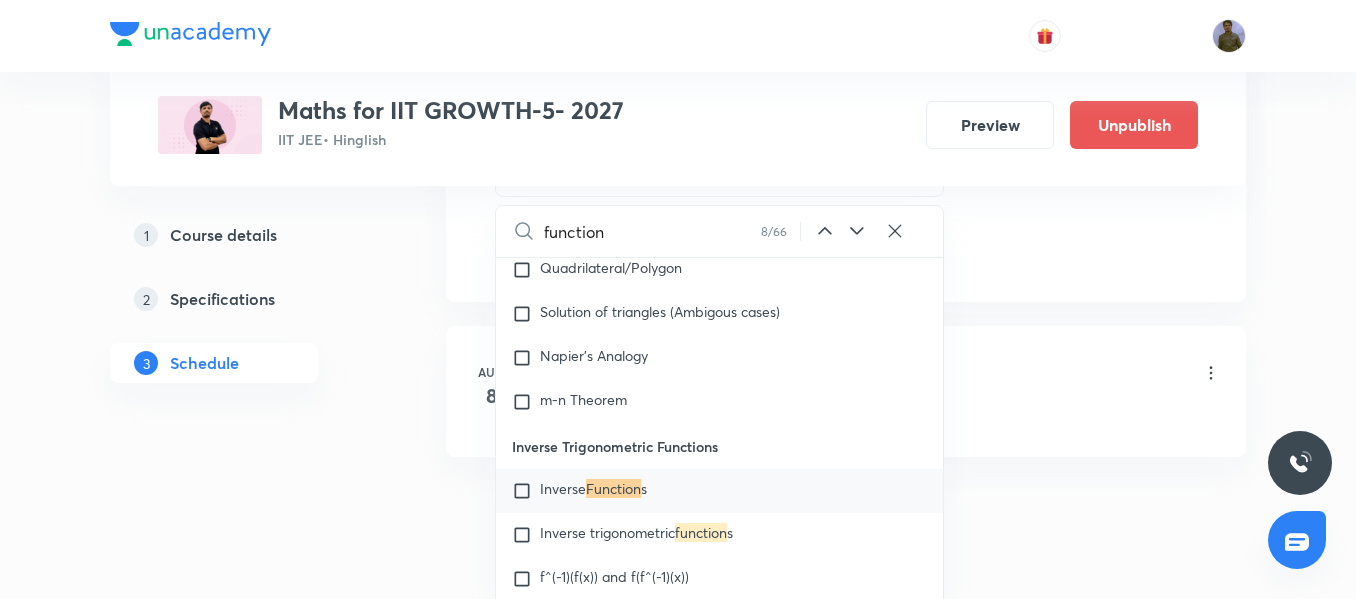 click on "Function" at bounding box center [613, 488] 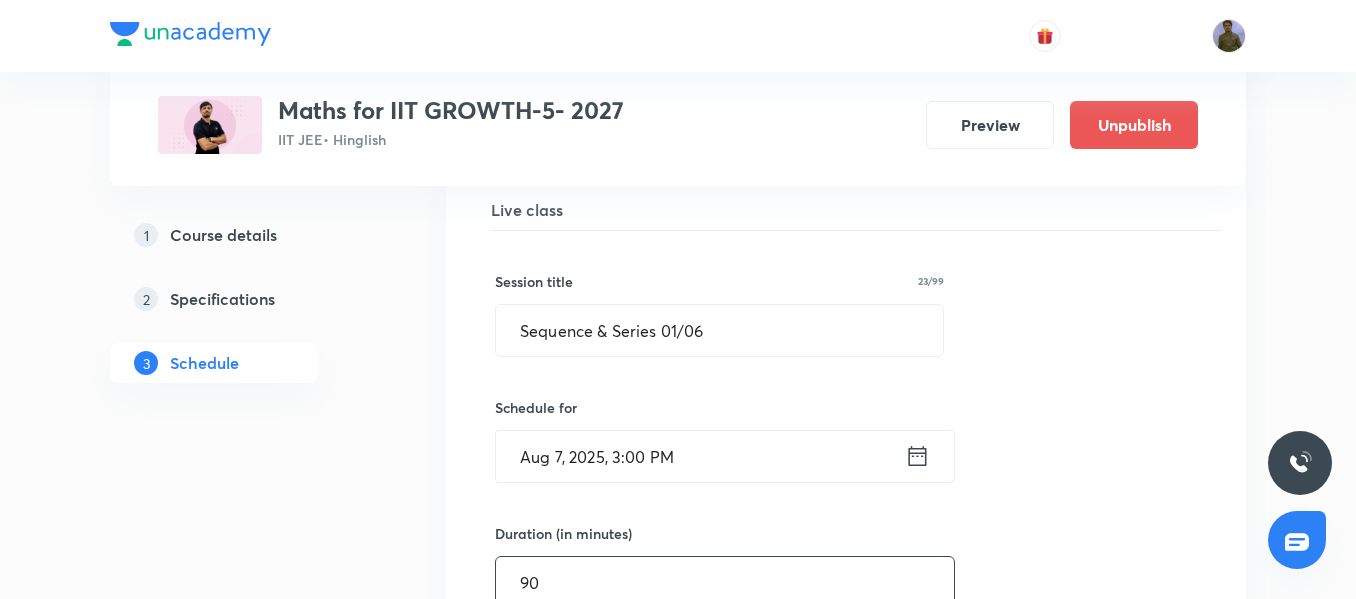 scroll, scrollTop: 4539, scrollLeft: 0, axis: vertical 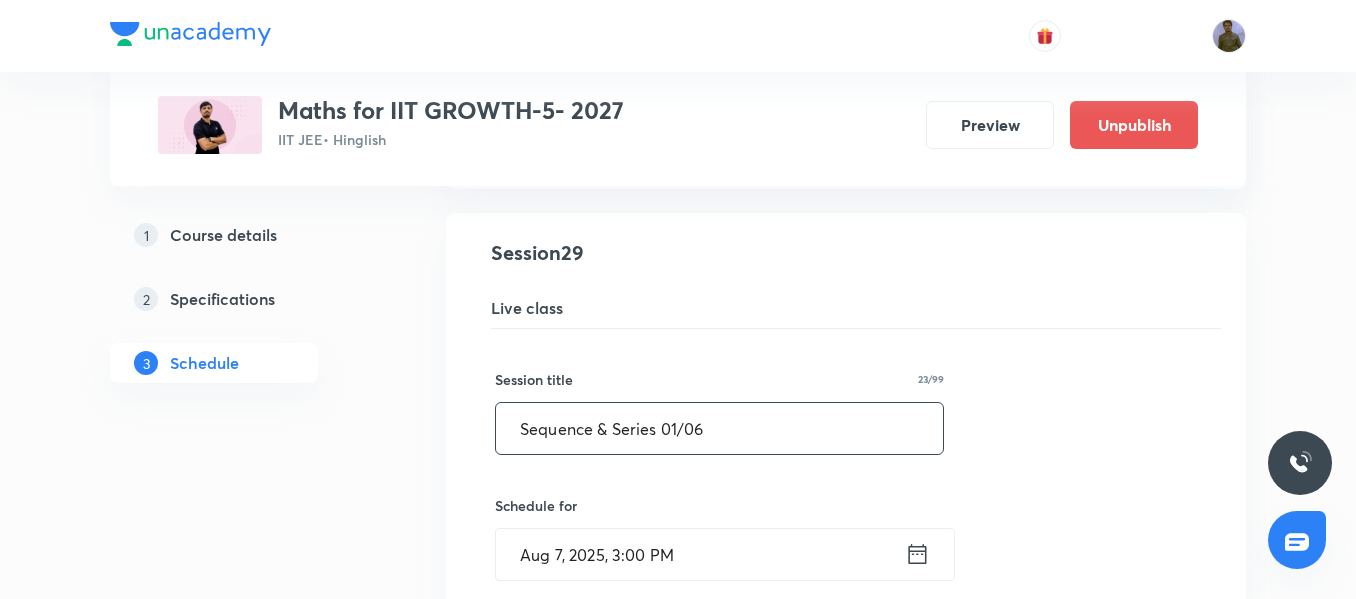 drag, startPoint x: 727, startPoint y: 424, endPoint x: 1039, endPoint y: 525, distance: 327.94055 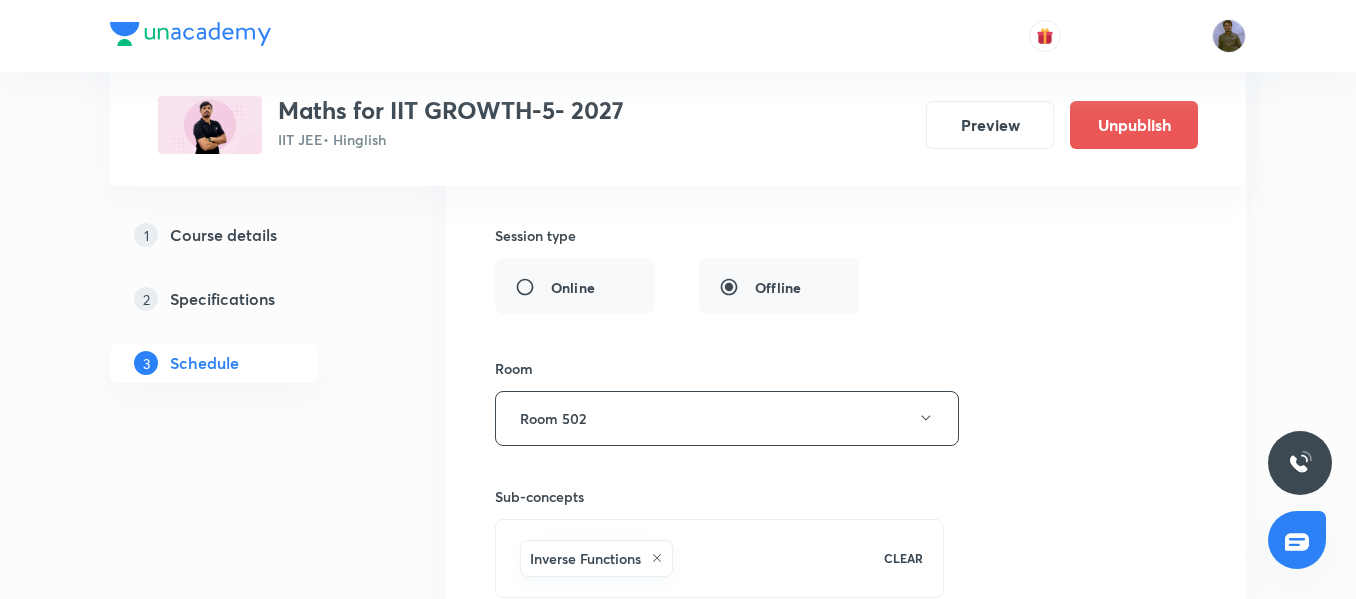 scroll, scrollTop: 5239, scrollLeft: 0, axis: vertical 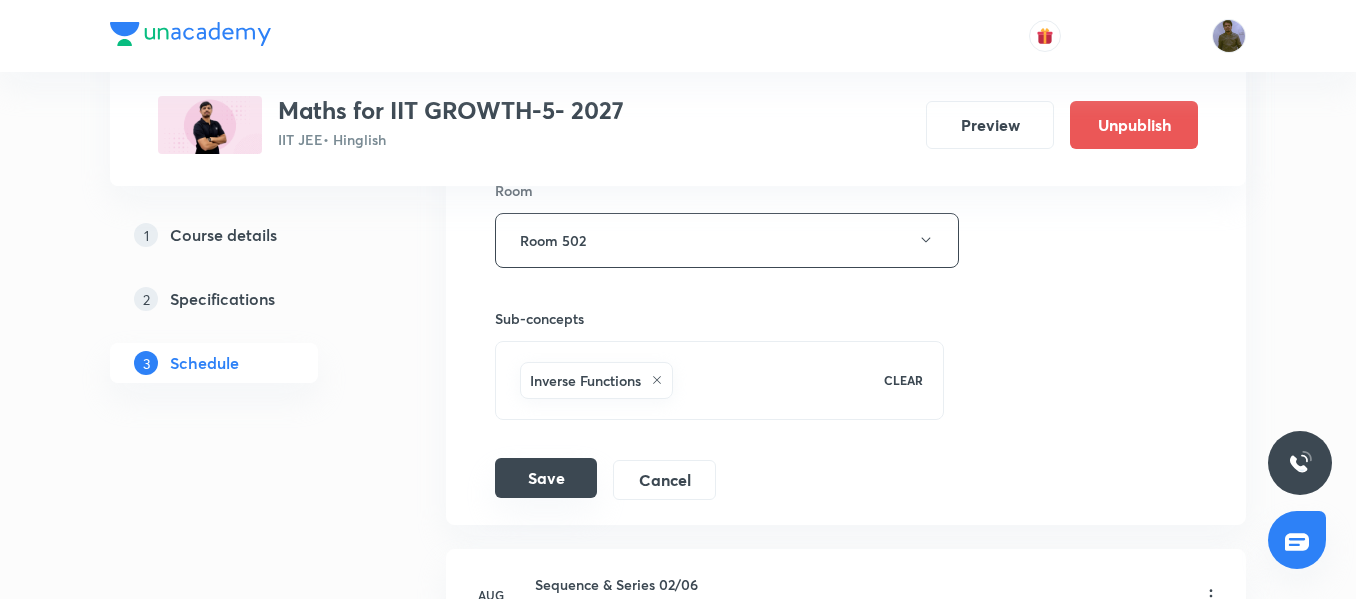 type on "Function 01/02" 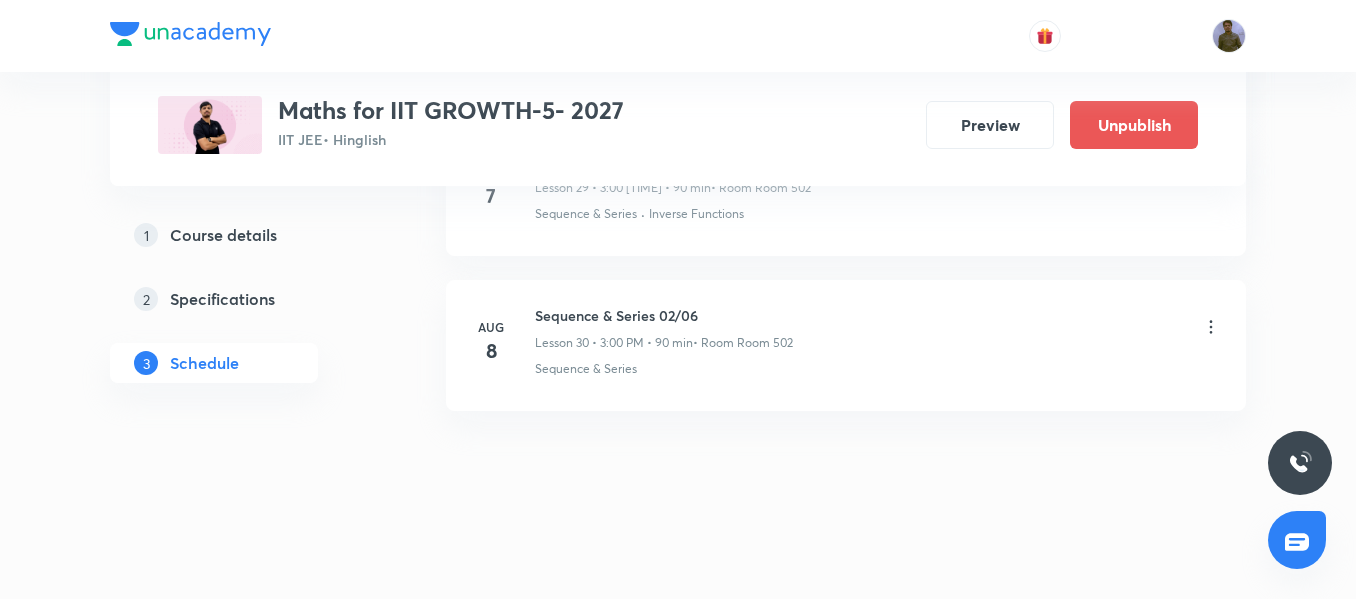 scroll, scrollTop: 4639, scrollLeft: 0, axis: vertical 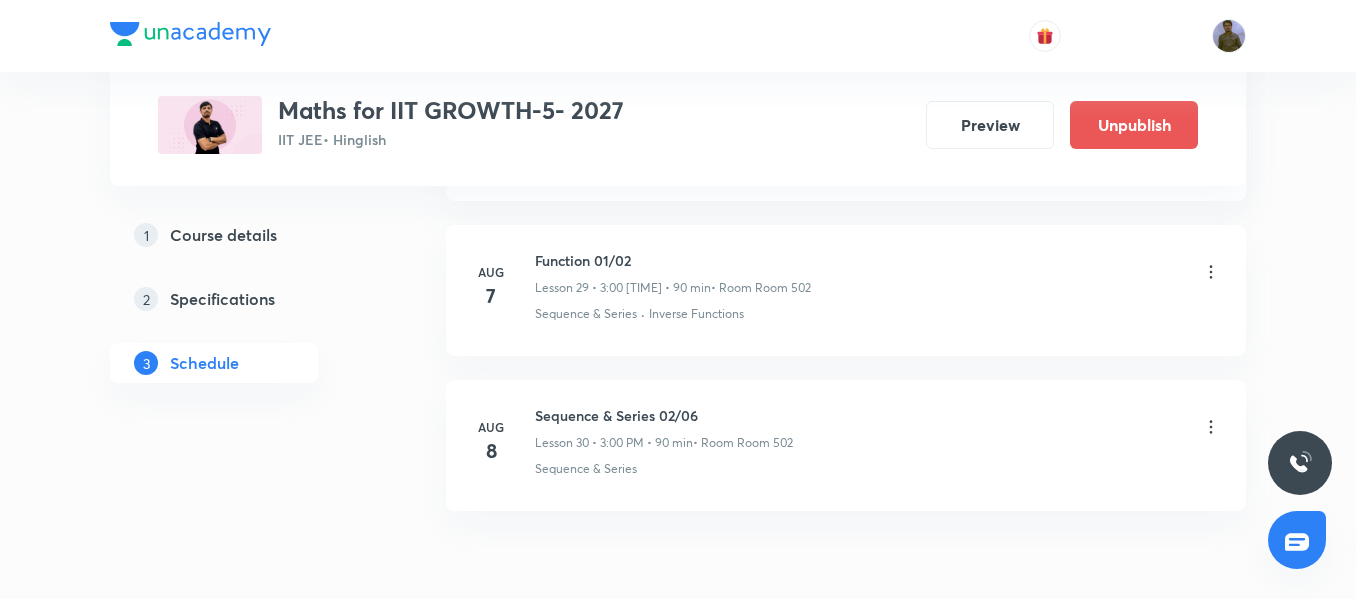 click on "Function 01/02" at bounding box center (673, 260) 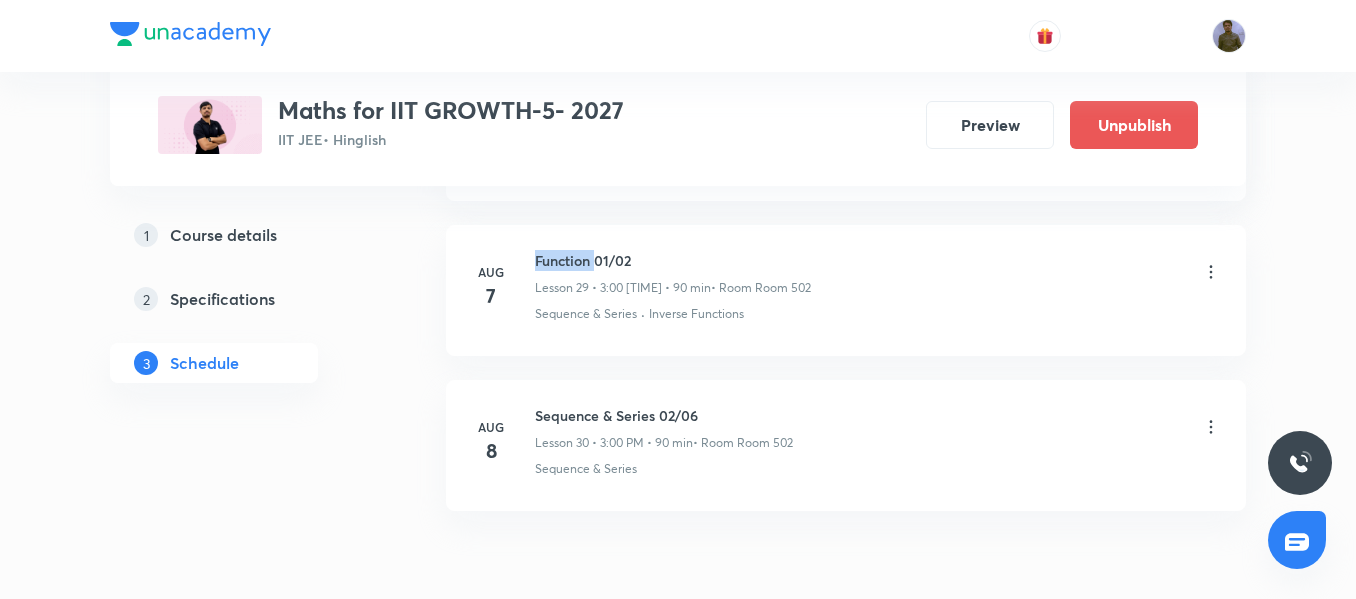 click on "Function 01/02" at bounding box center [673, 260] 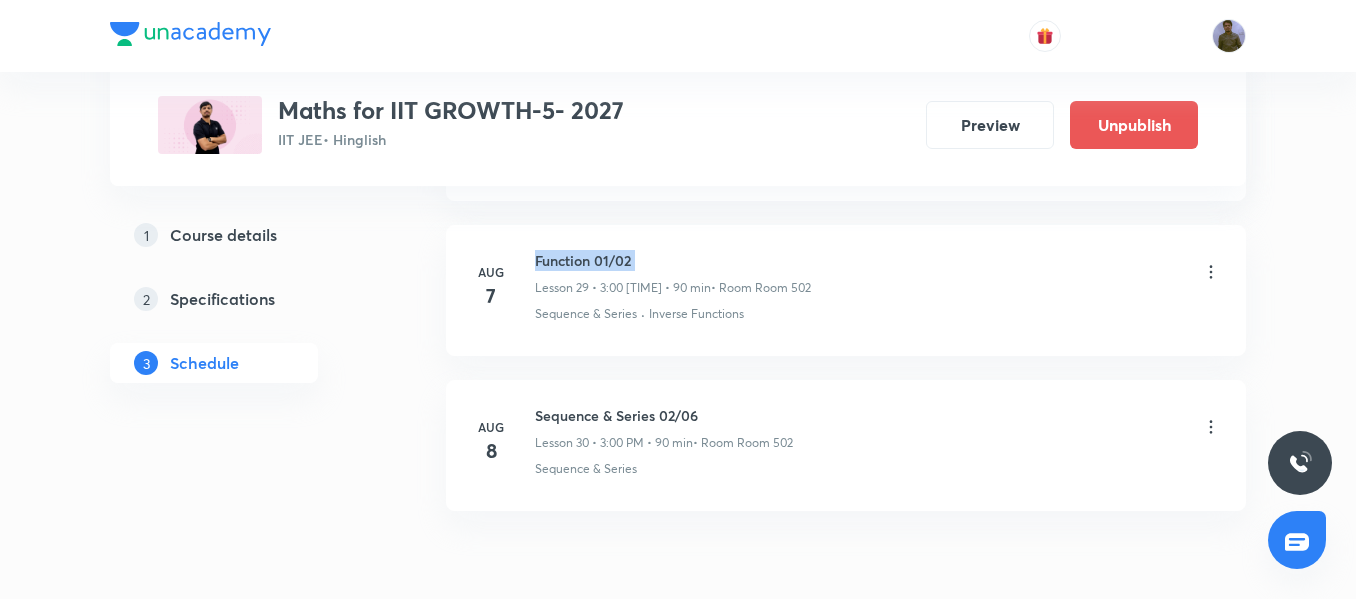 click on "Function 01/02" at bounding box center [673, 260] 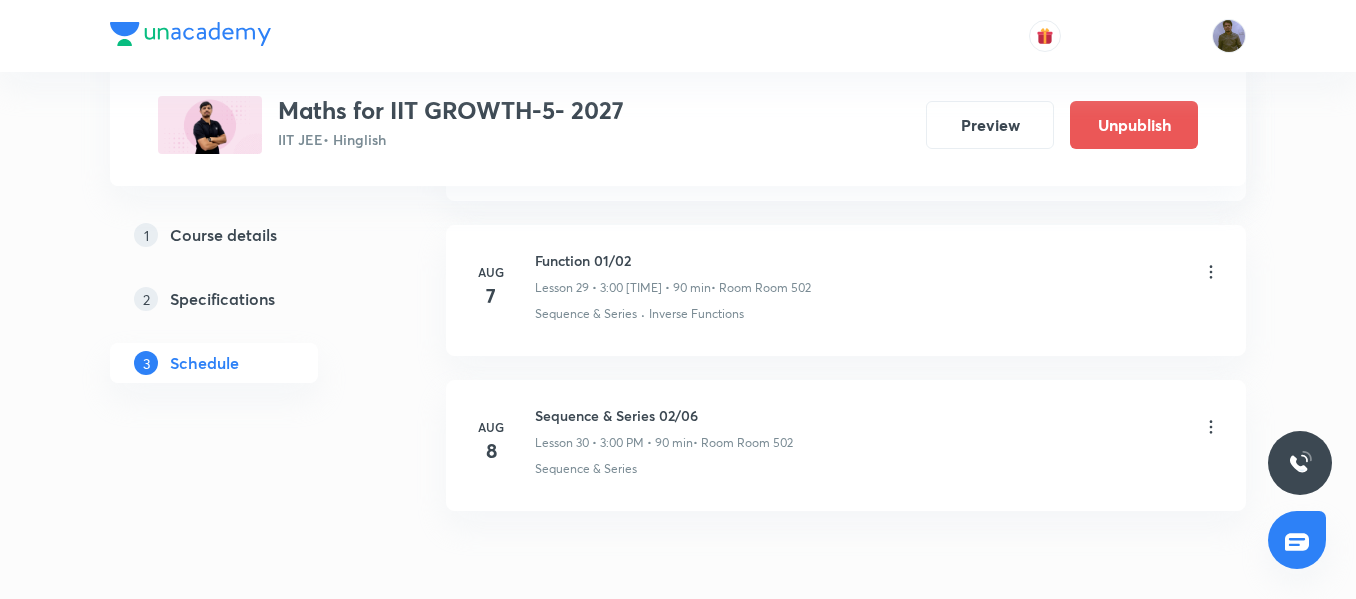 click 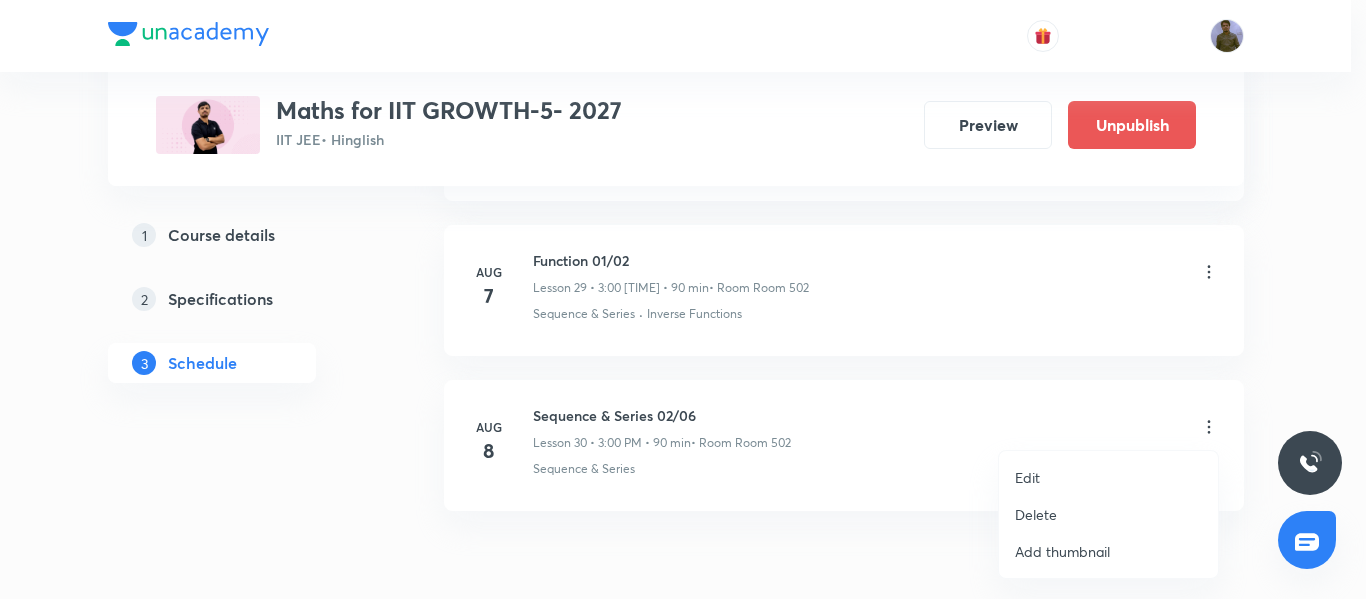 click on "Edit" at bounding box center (1108, 477) 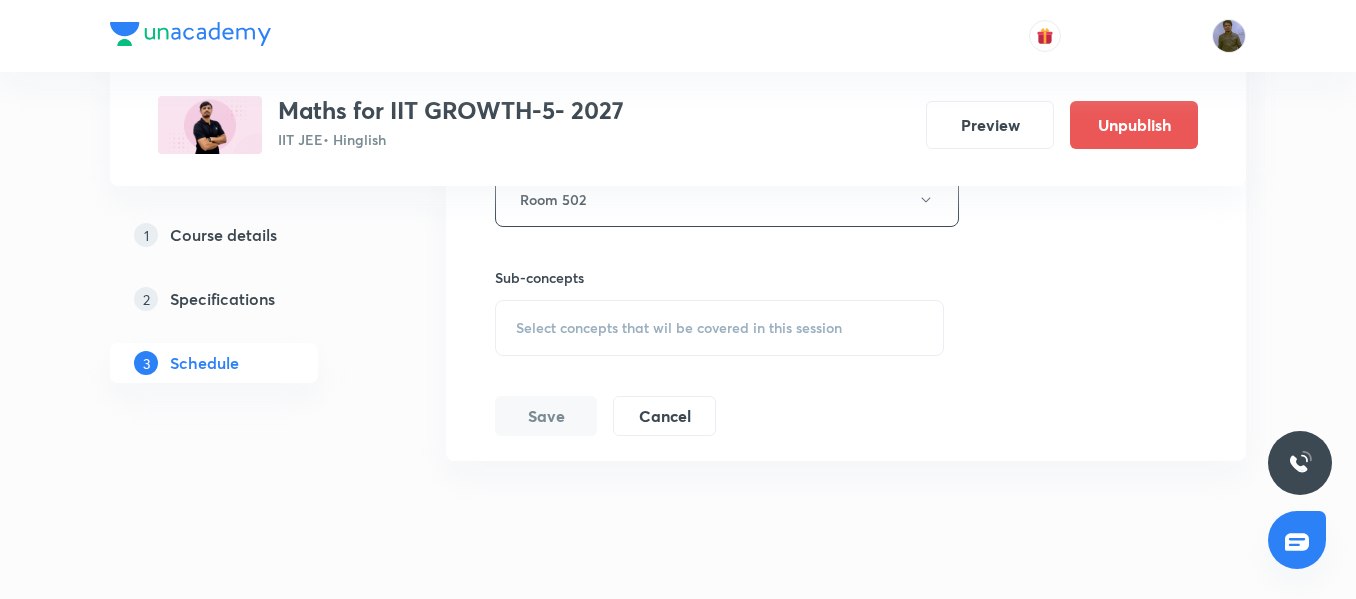 scroll, scrollTop: 5439, scrollLeft: 0, axis: vertical 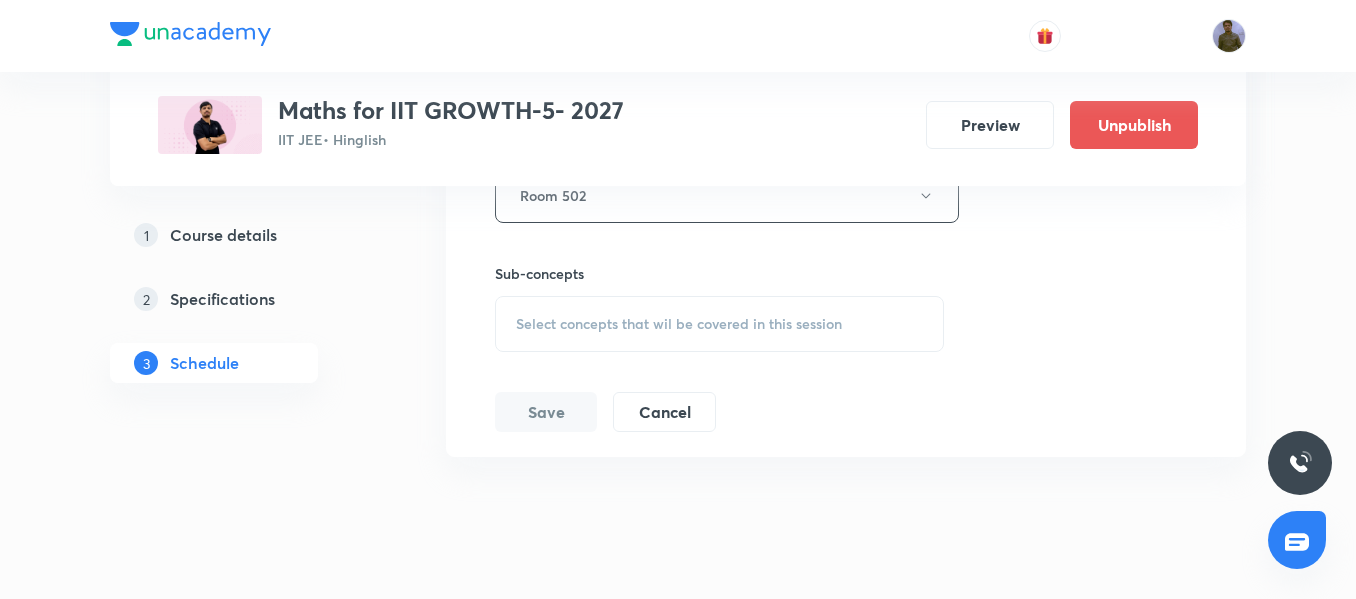 click on "Select concepts that wil be covered in this session" at bounding box center (679, 324) 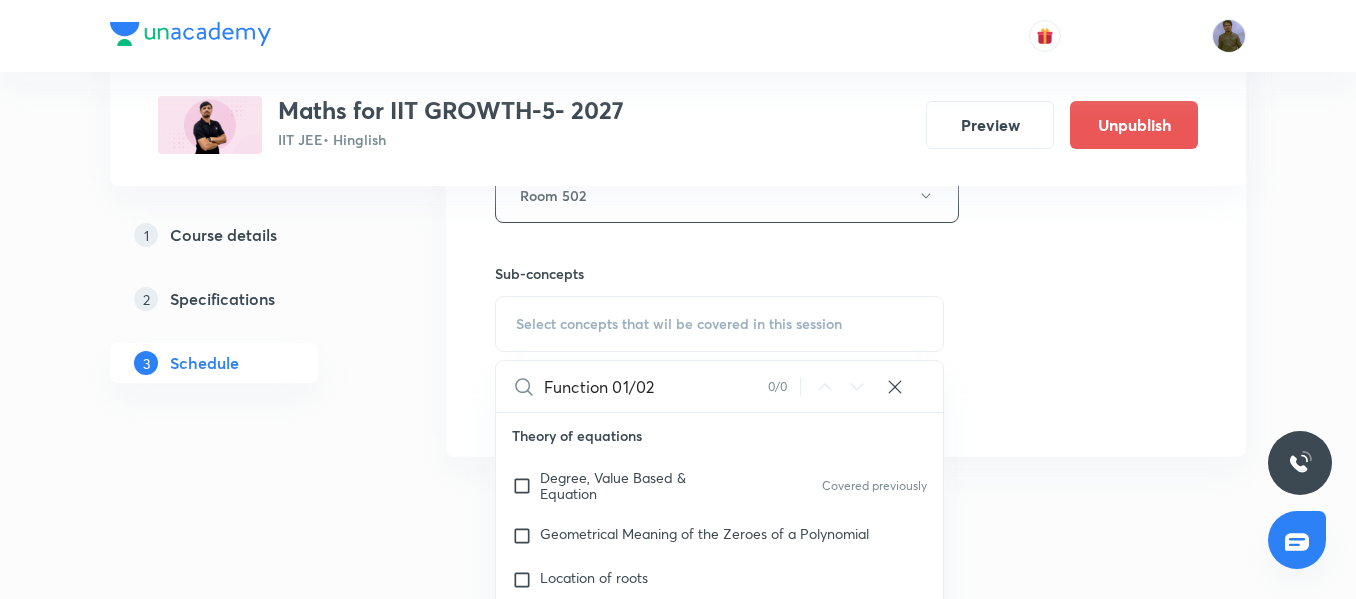 drag, startPoint x: 613, startPoint y: 387, endPoint x: 699, endPoint y: 390, distance: 86.05231 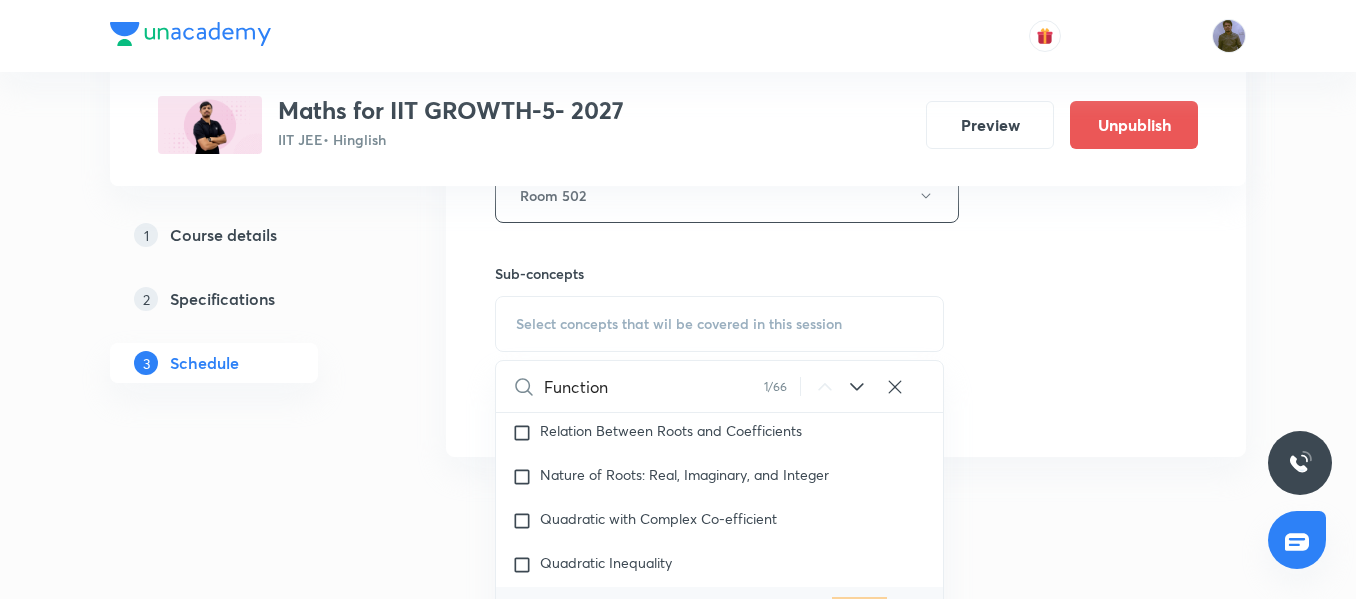 scroll, scrollTop: 613, scrollLeft: 0, axis: vertical 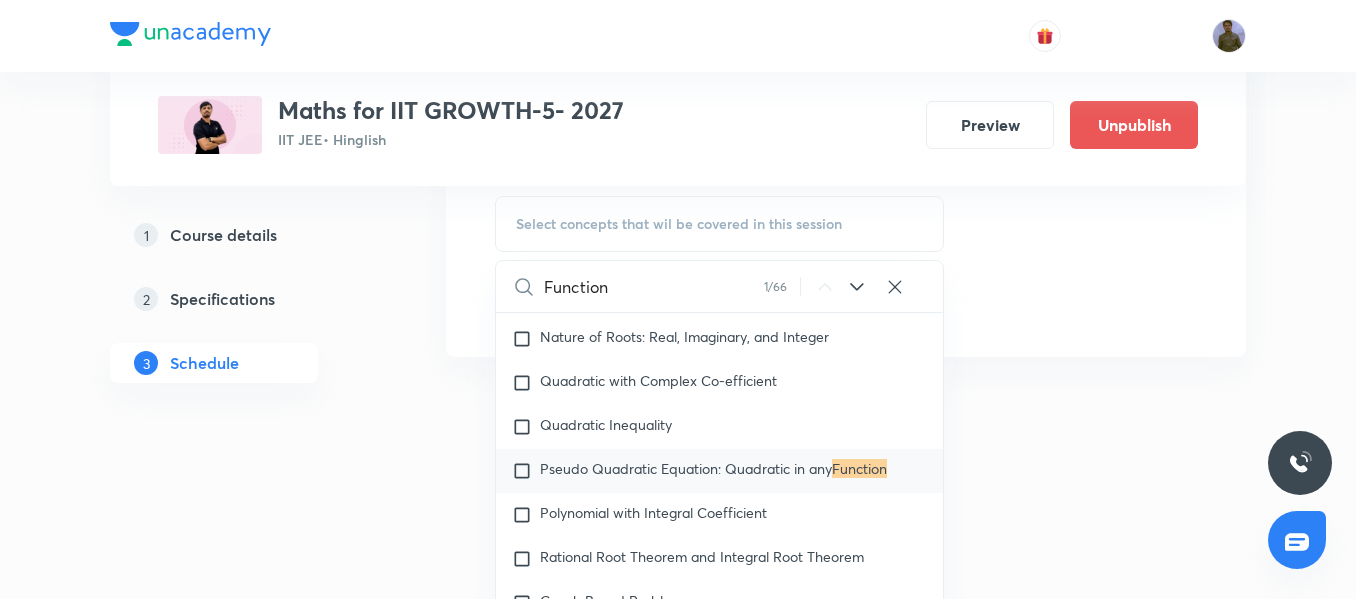 type on "Function" 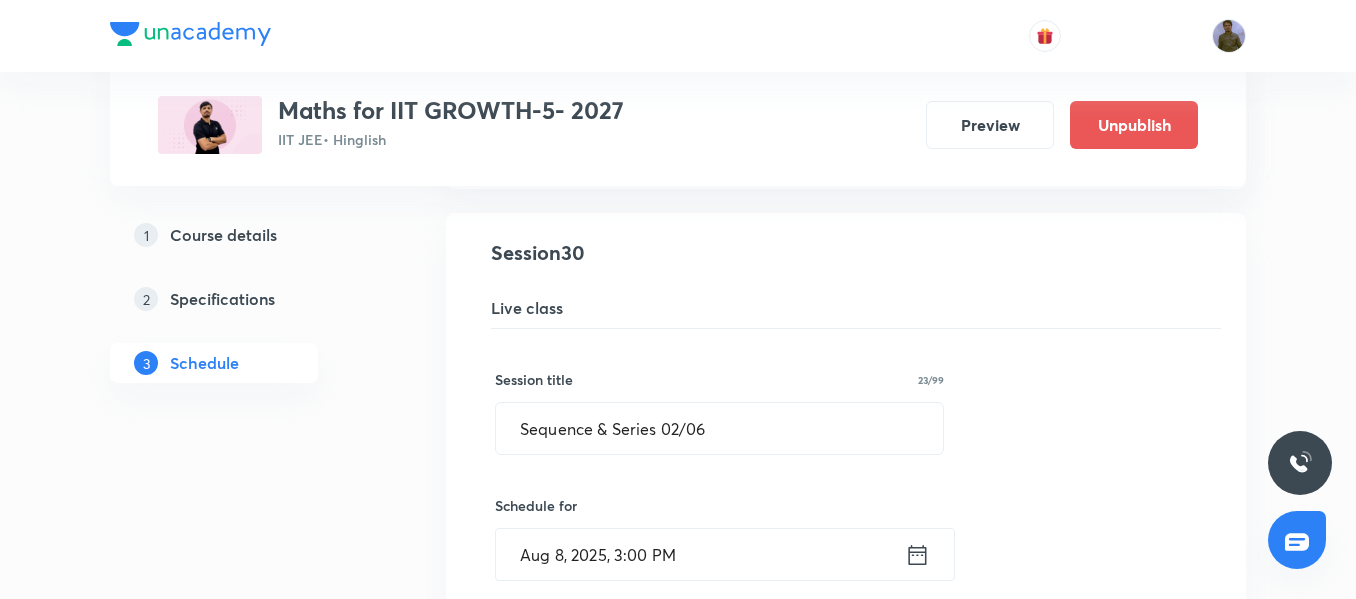 scroll, scrollTop: 4729, scrollLeft: 0, axis: vertical 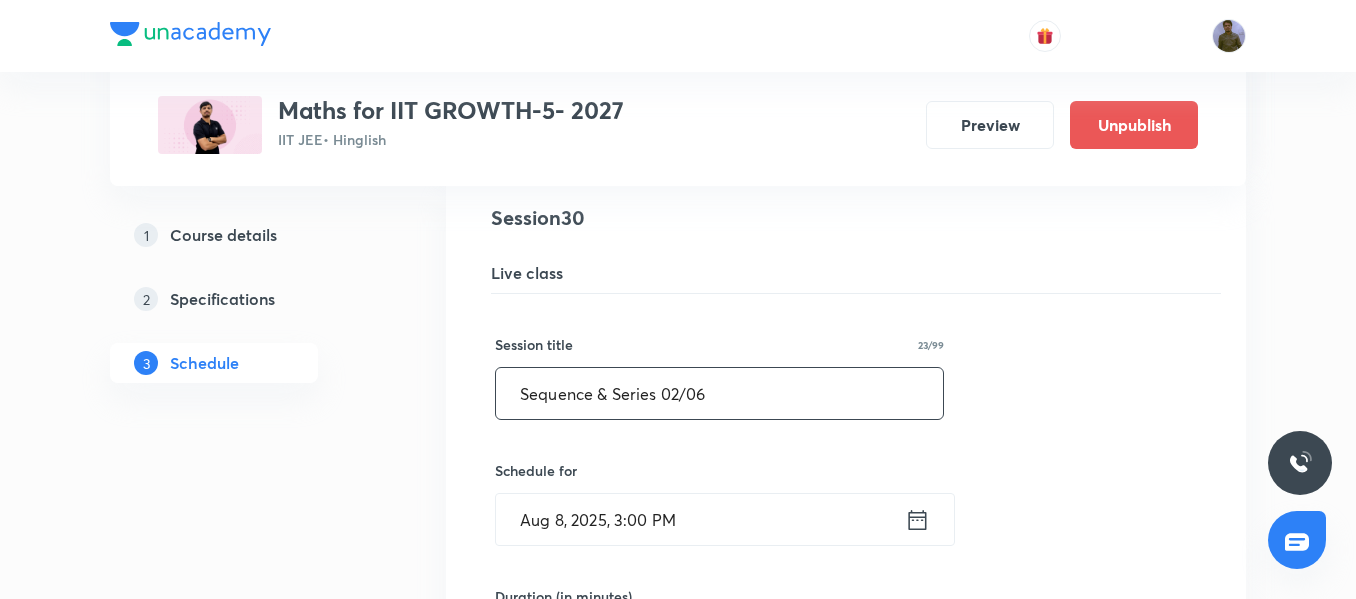 drag, startPoint x: 742, startPoint y: 404, endPoint x: 177, endPoint y: 371, distance: 565.9629 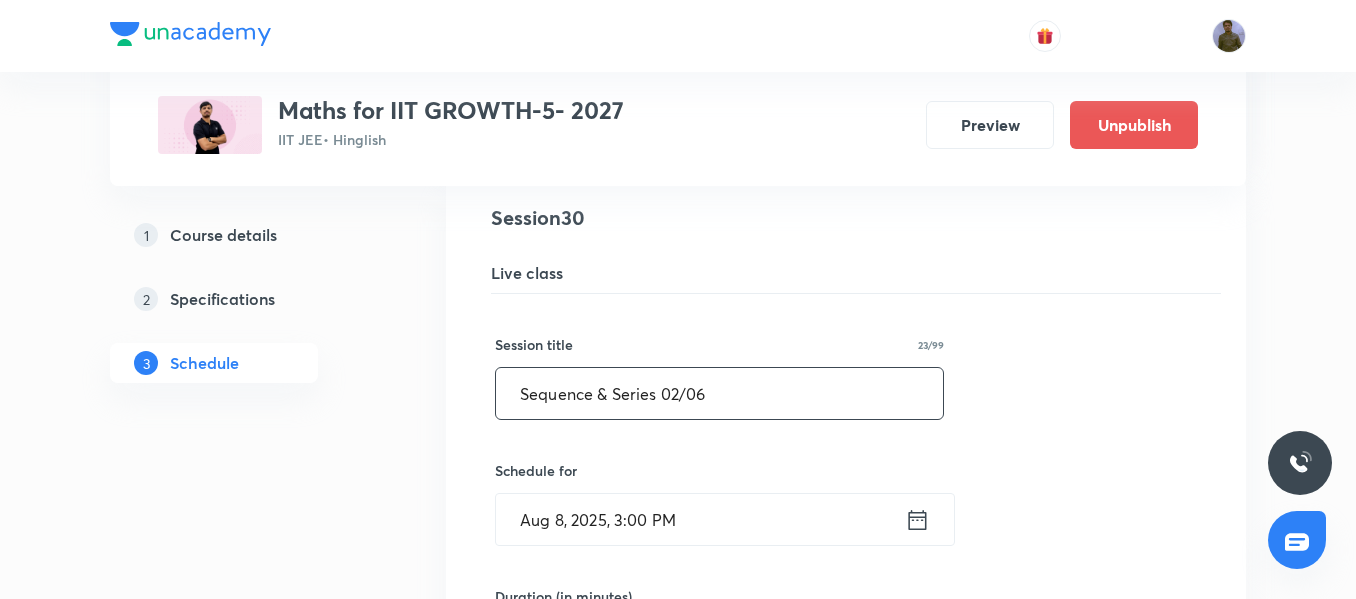 paste on "Function 01/02" 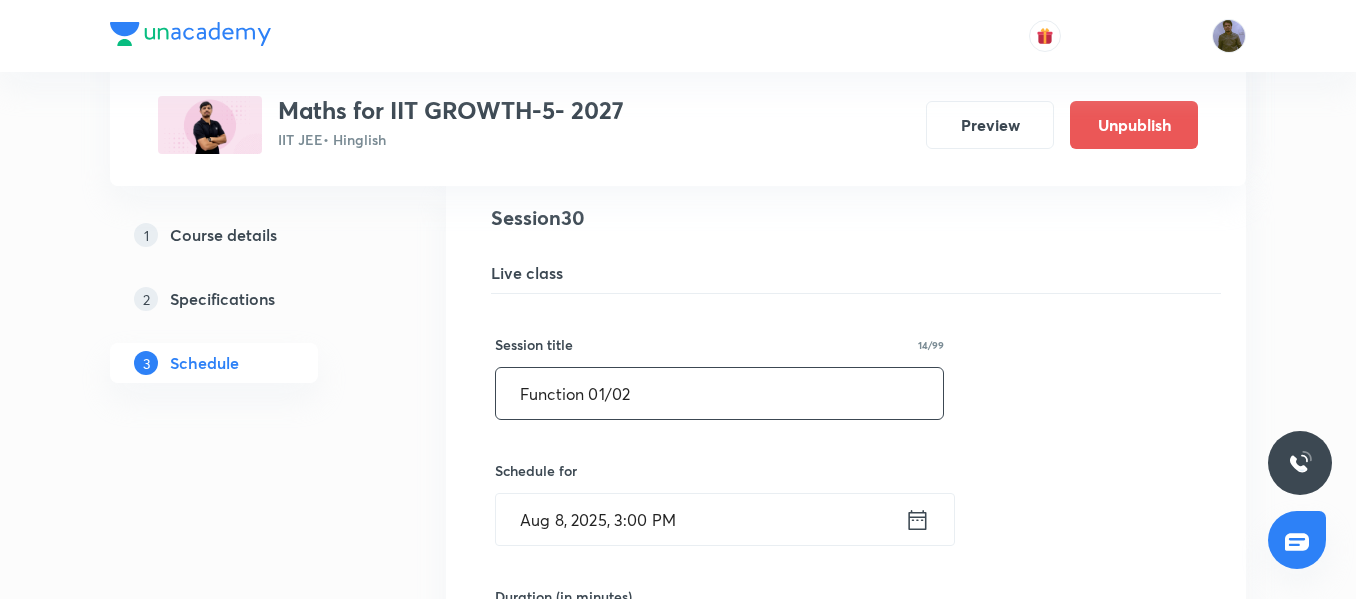 click on "Function 01/02" at bounding box center [719, 393] 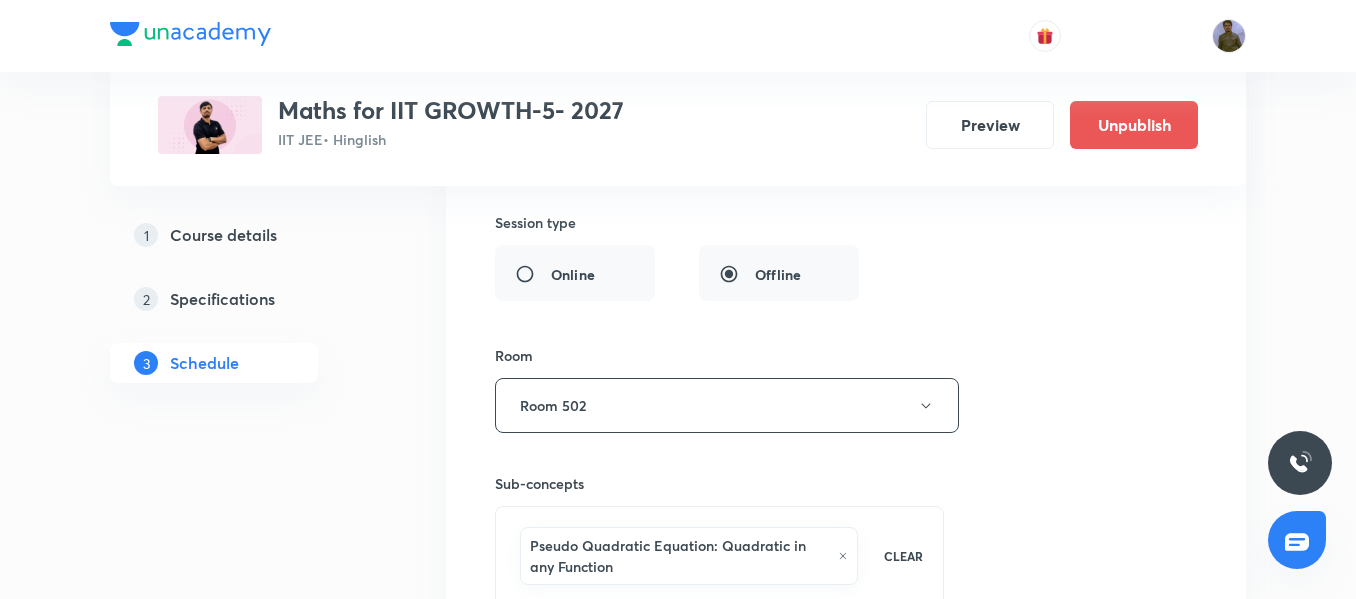 scroll, scrollTop: 5329, scrollLeft: 0, axis: vertical 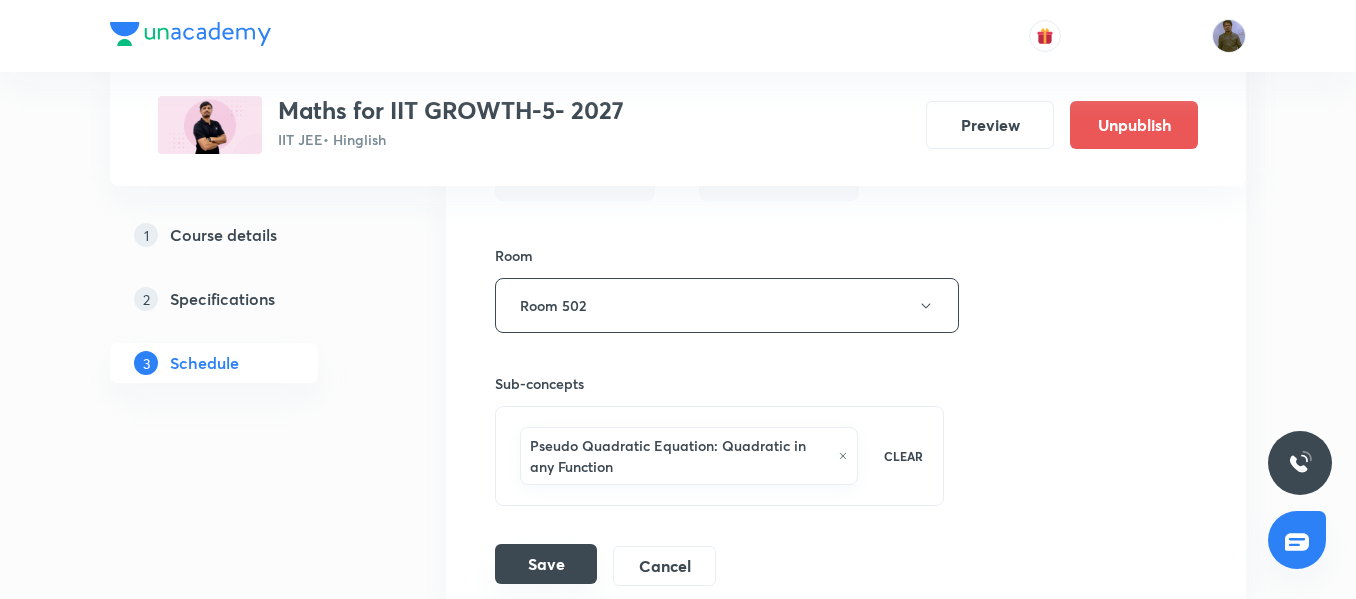 type on "Function 02/02" 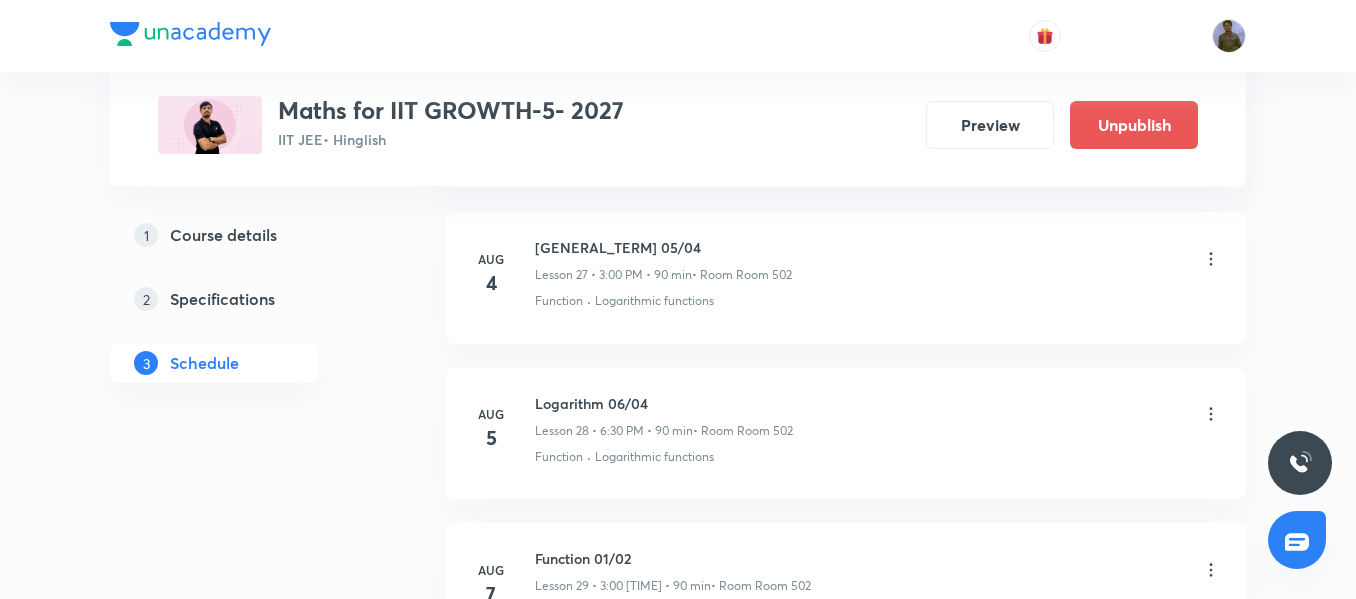 scroll, scrollTop: 4340, scrollLeft: 0, axis: vertical 